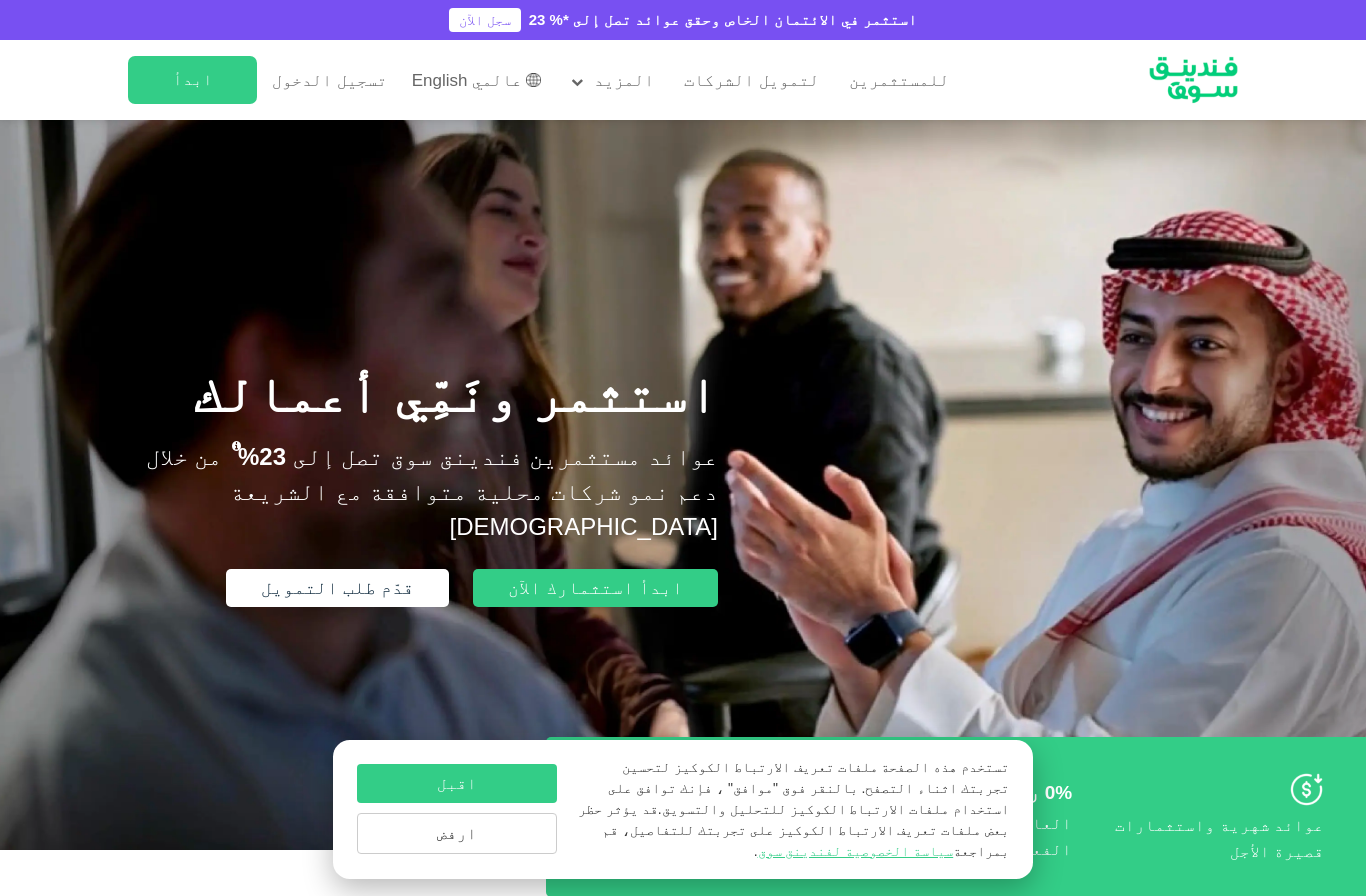 scroll, scrollTop: 1177, scrollLeft: 0, axis: vertical 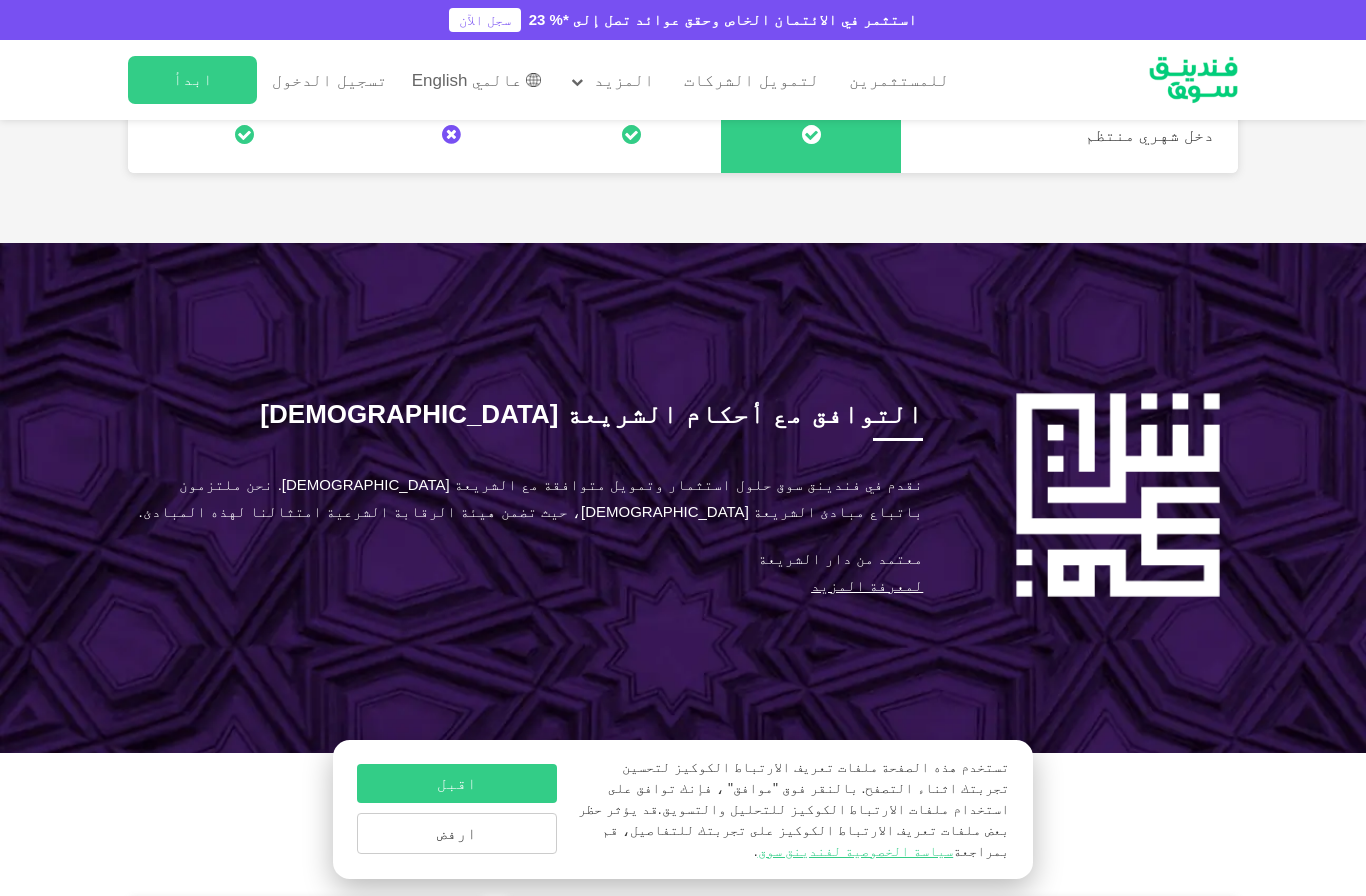 type 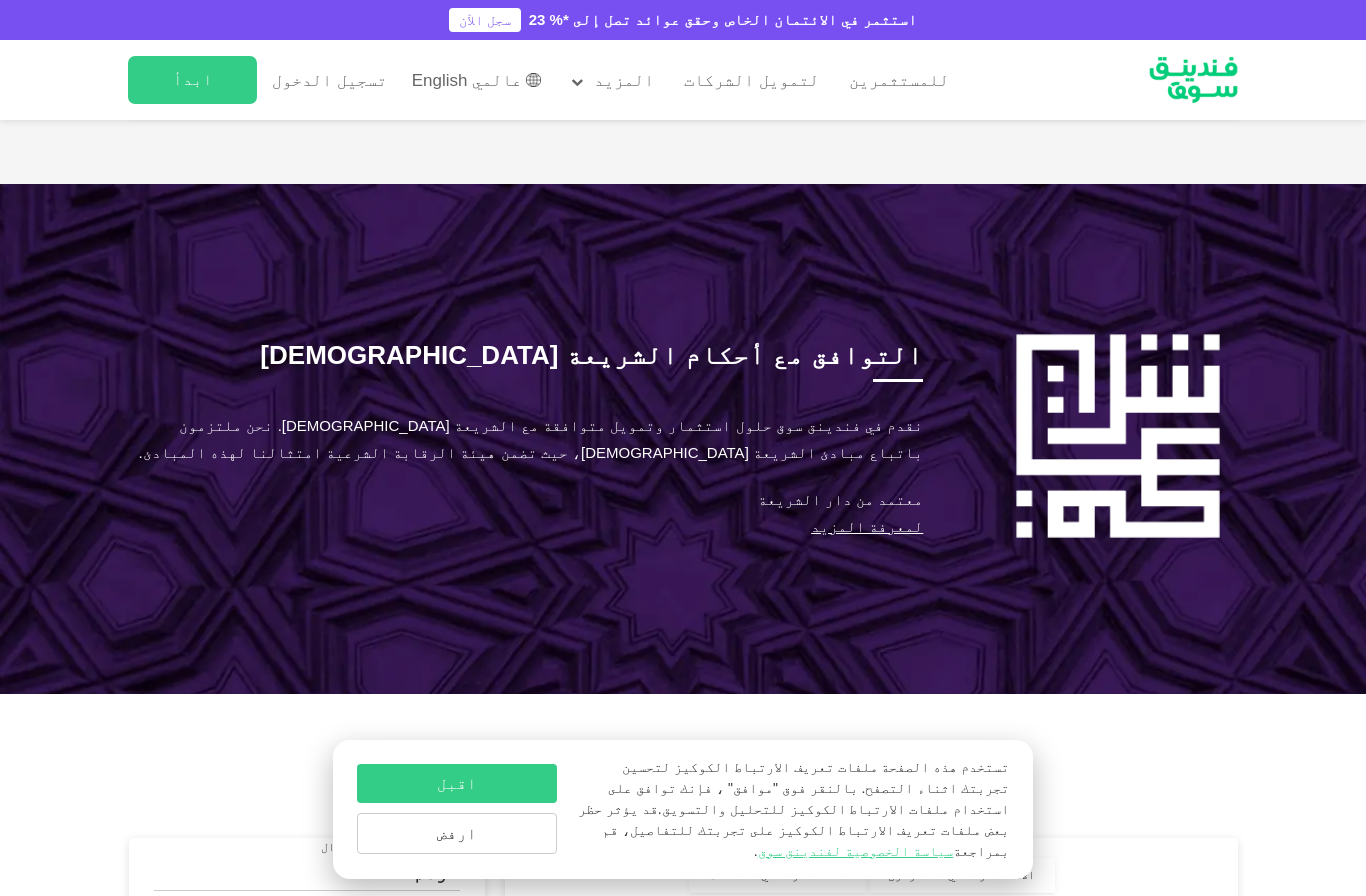 type on "4" 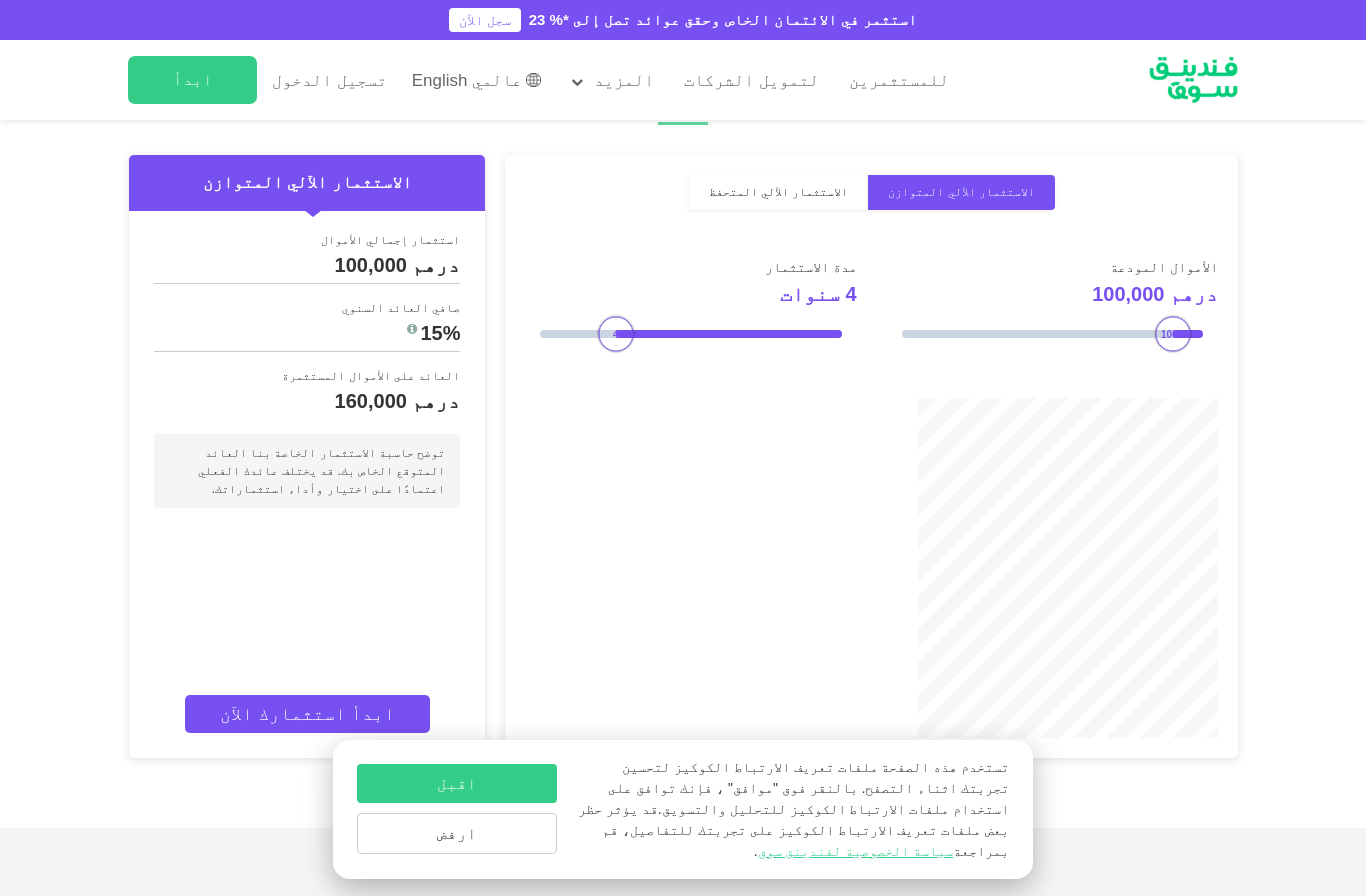 scroll, scrollTop: 2749, scrollLeft: 0, axis: vertical 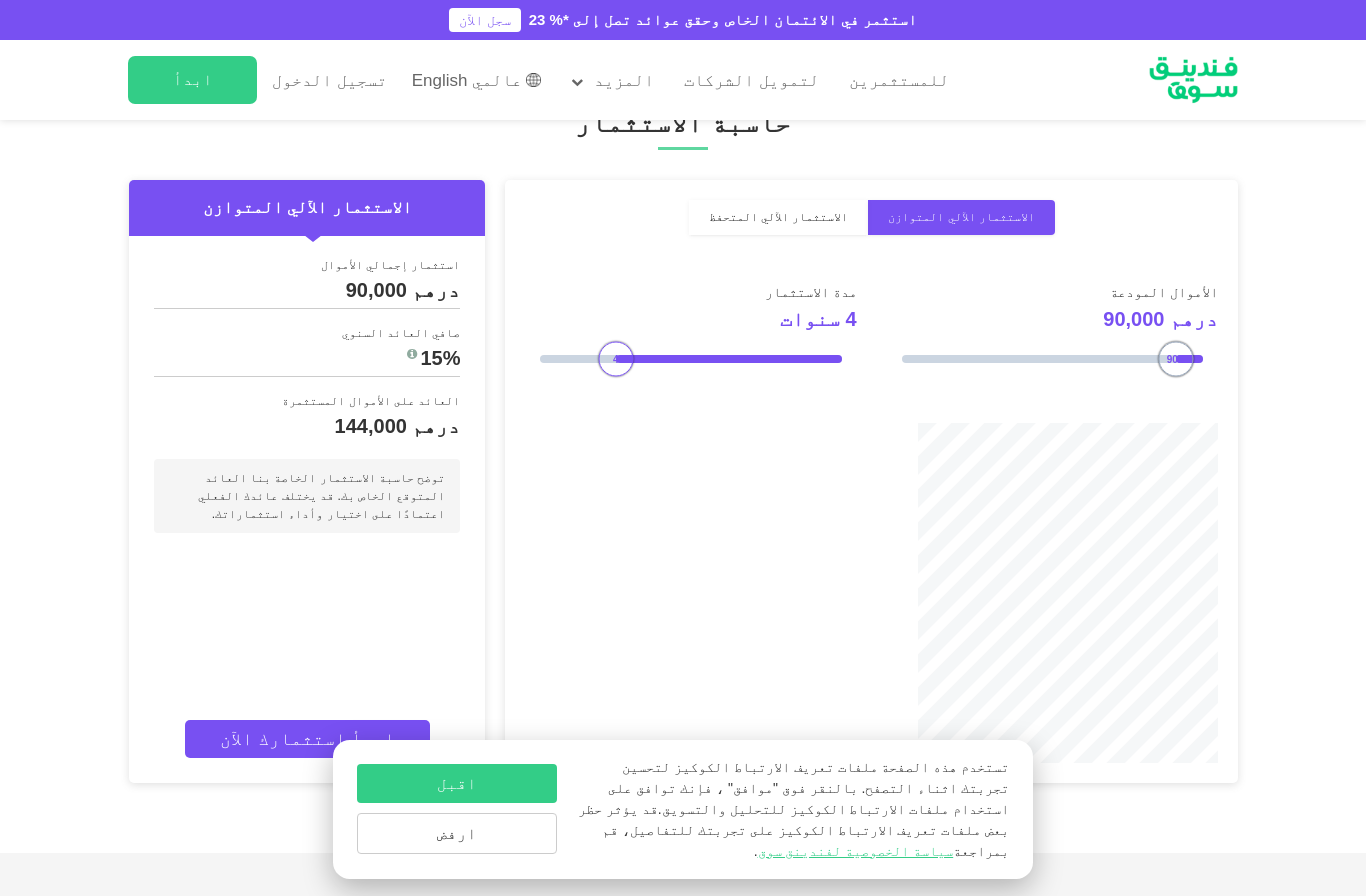 type on "20000" 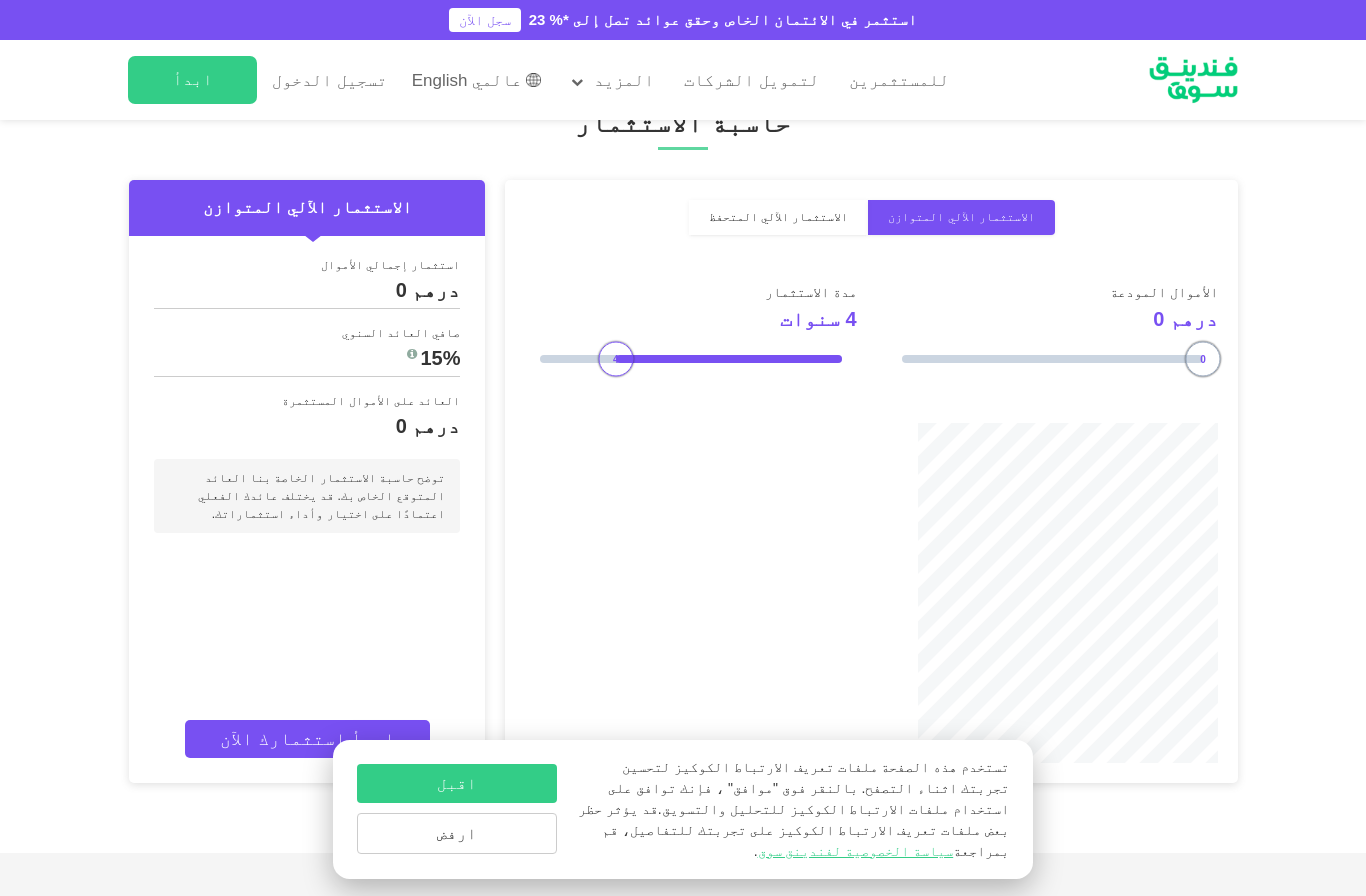 drag, startPoint x: 1175, startPoint y: 406, endPoint x: 1259, endPoint y: 406, distance: 84 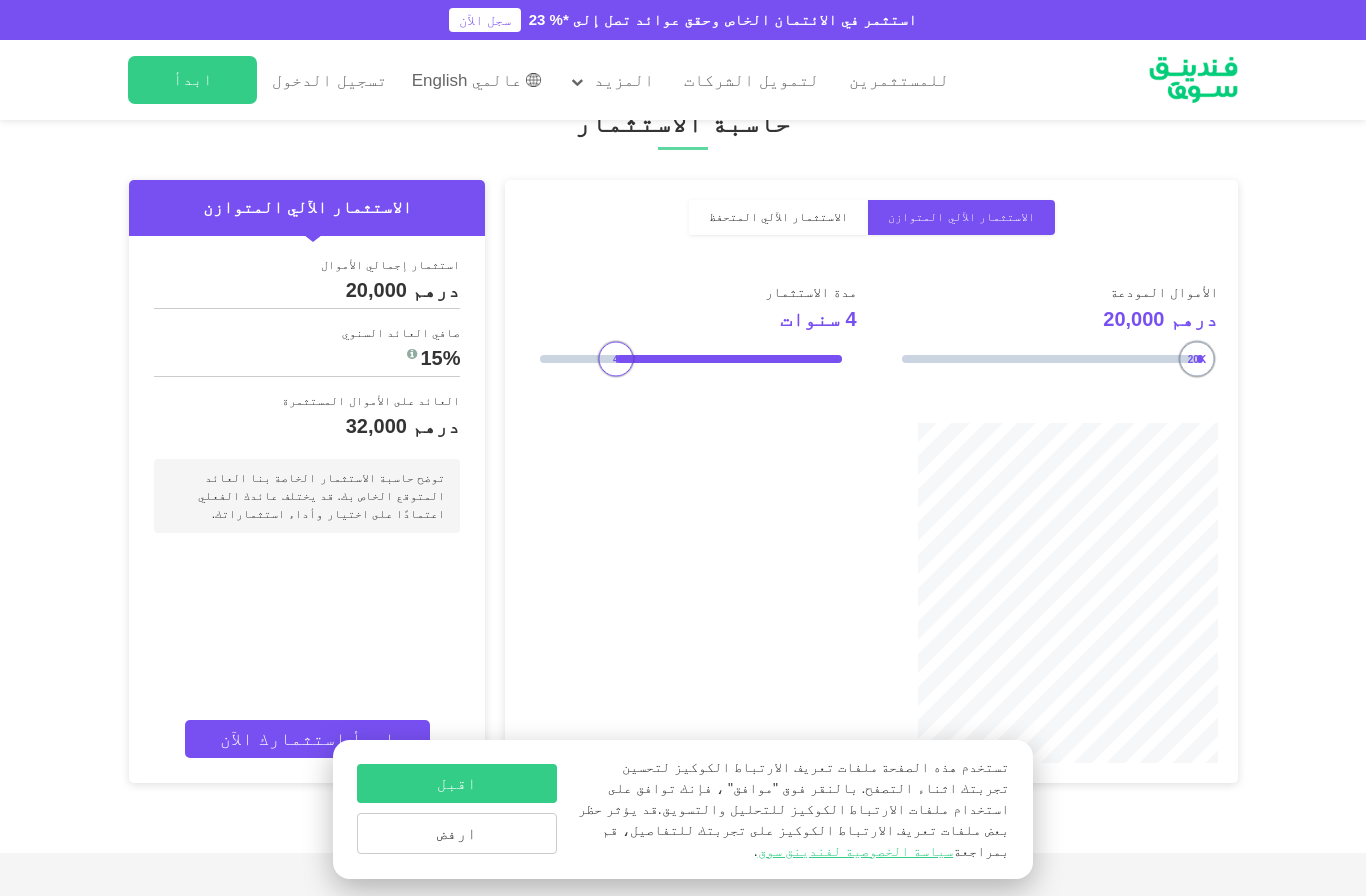 type on "10000" 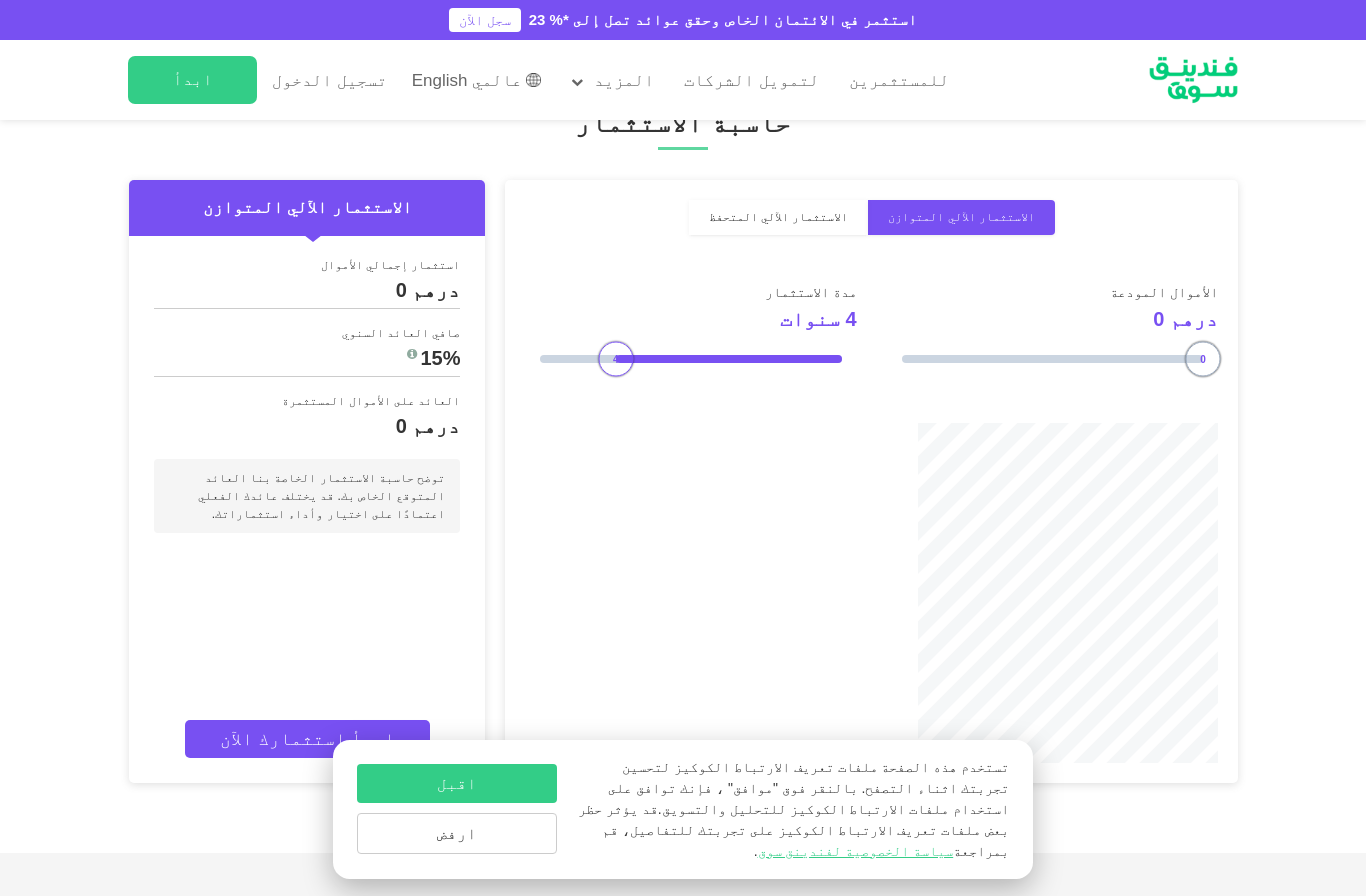 type on "10000" 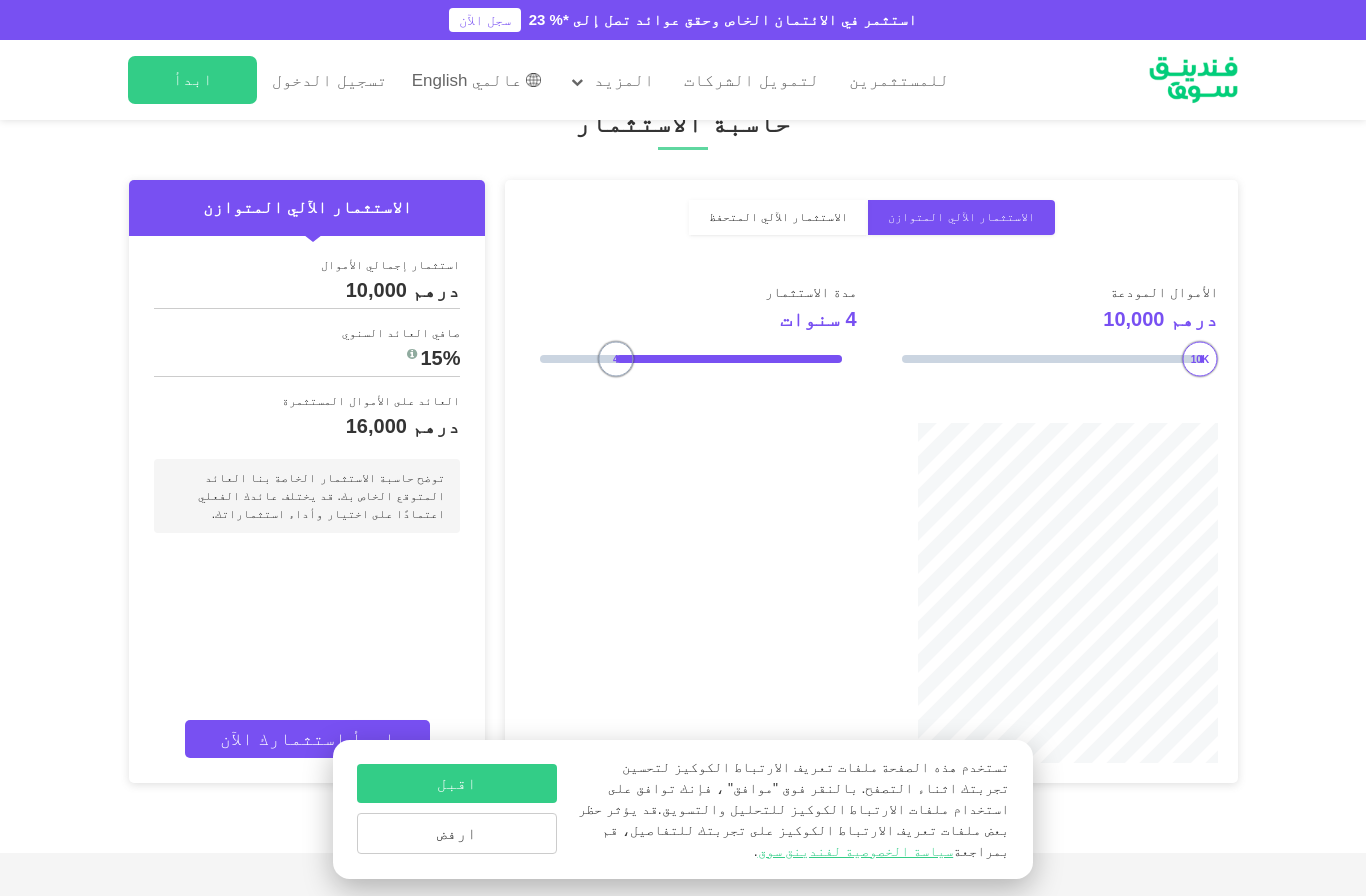 type on "5" 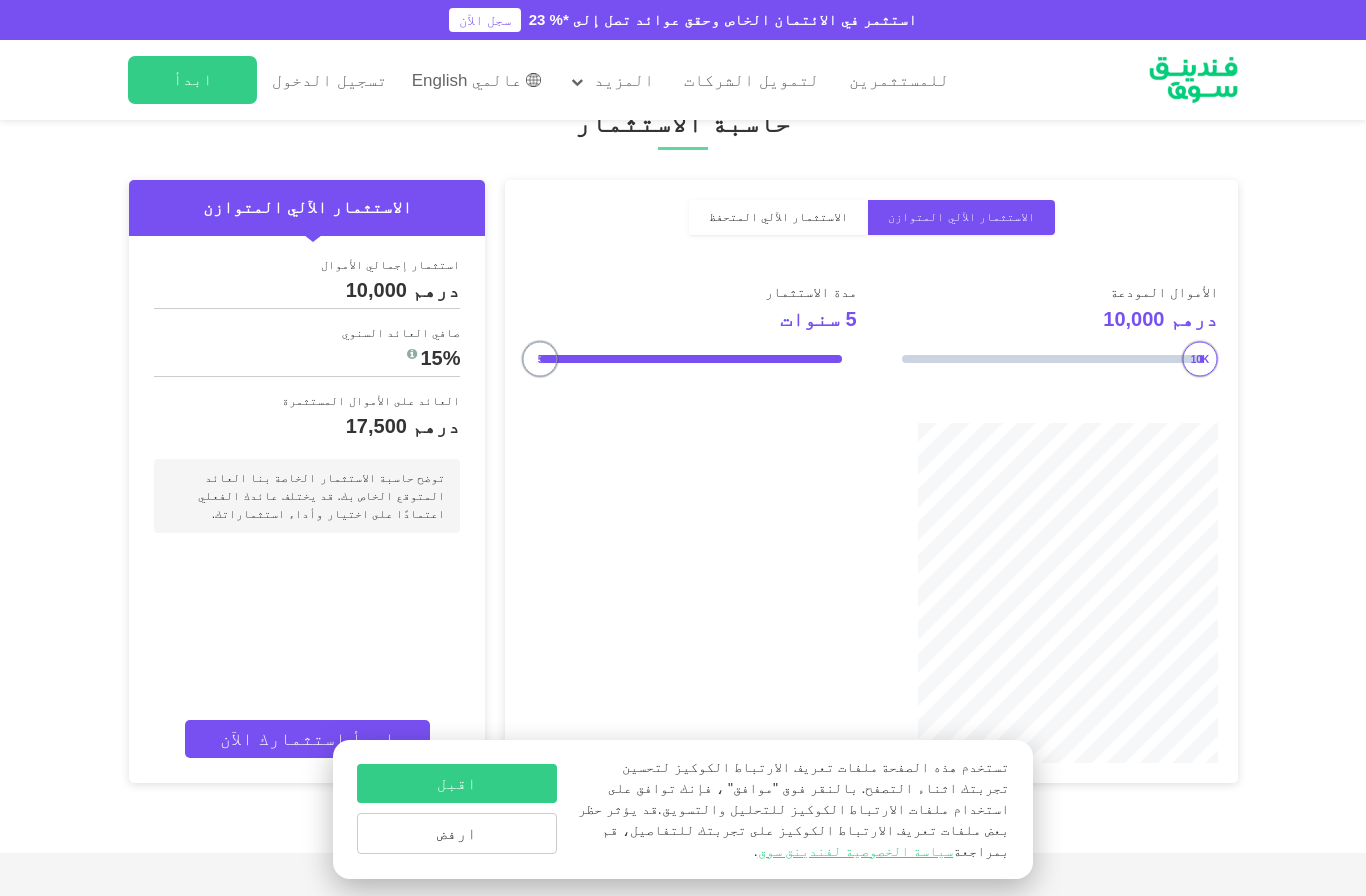 drag, startPoint x: 616, startPoint y: 406, endPoint x: 498, endPoint y: 406, distance: 118 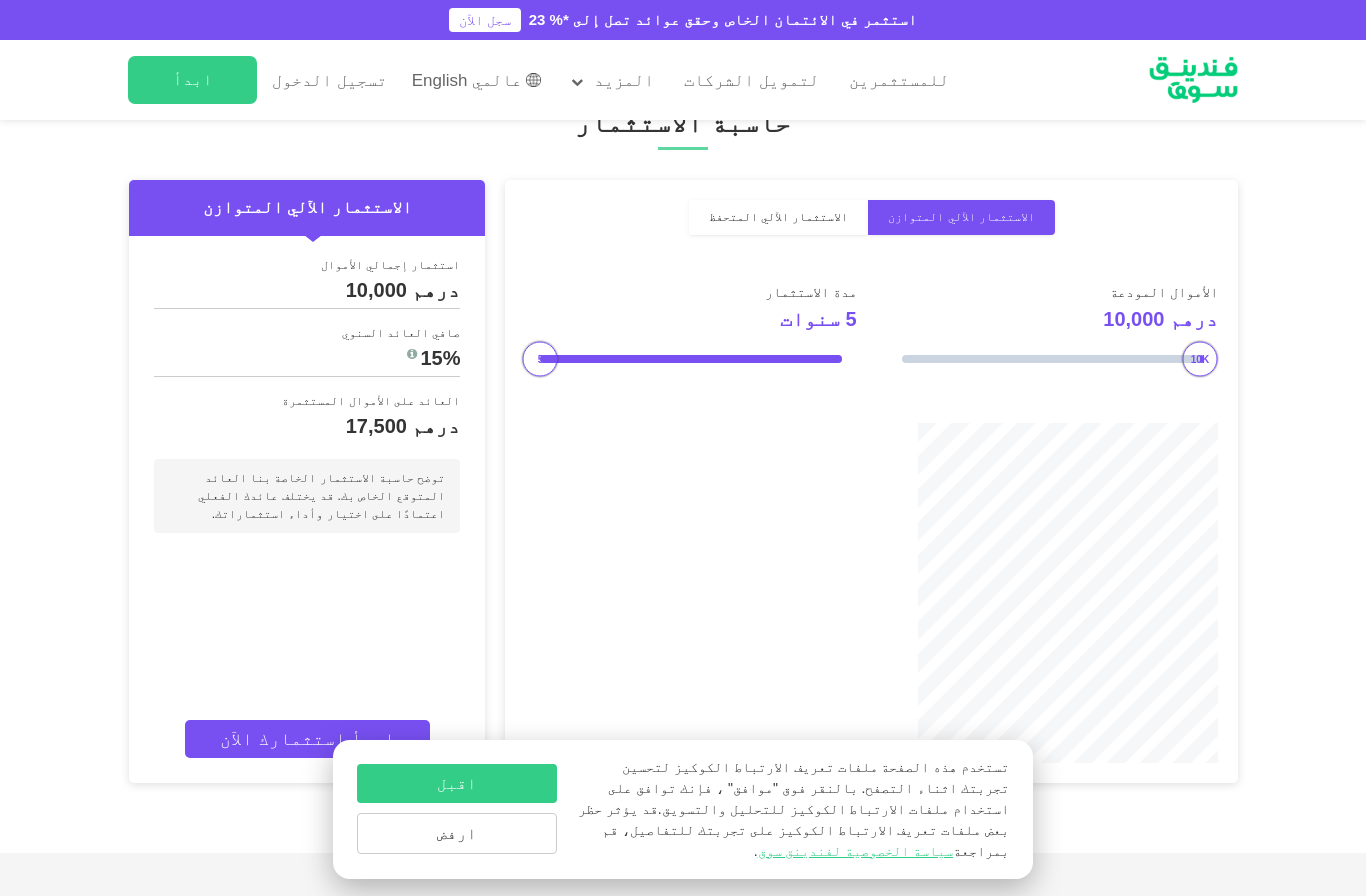 click on "الاستثمار الآلي المتحفظ" at bounding box center (779, 217) 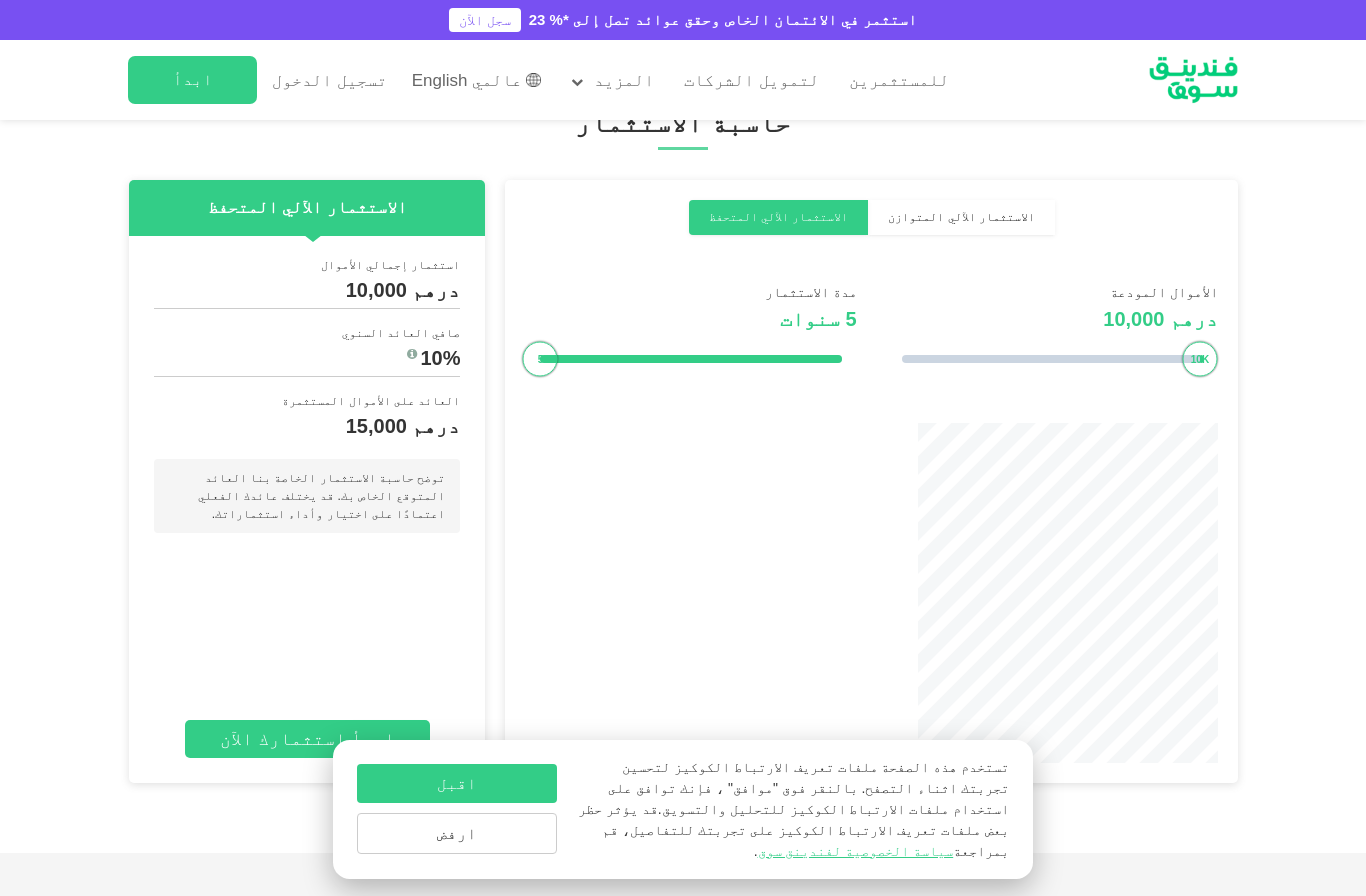 click on "الاستثمار الآلي المتوازن" at bounding box center (961, 217) 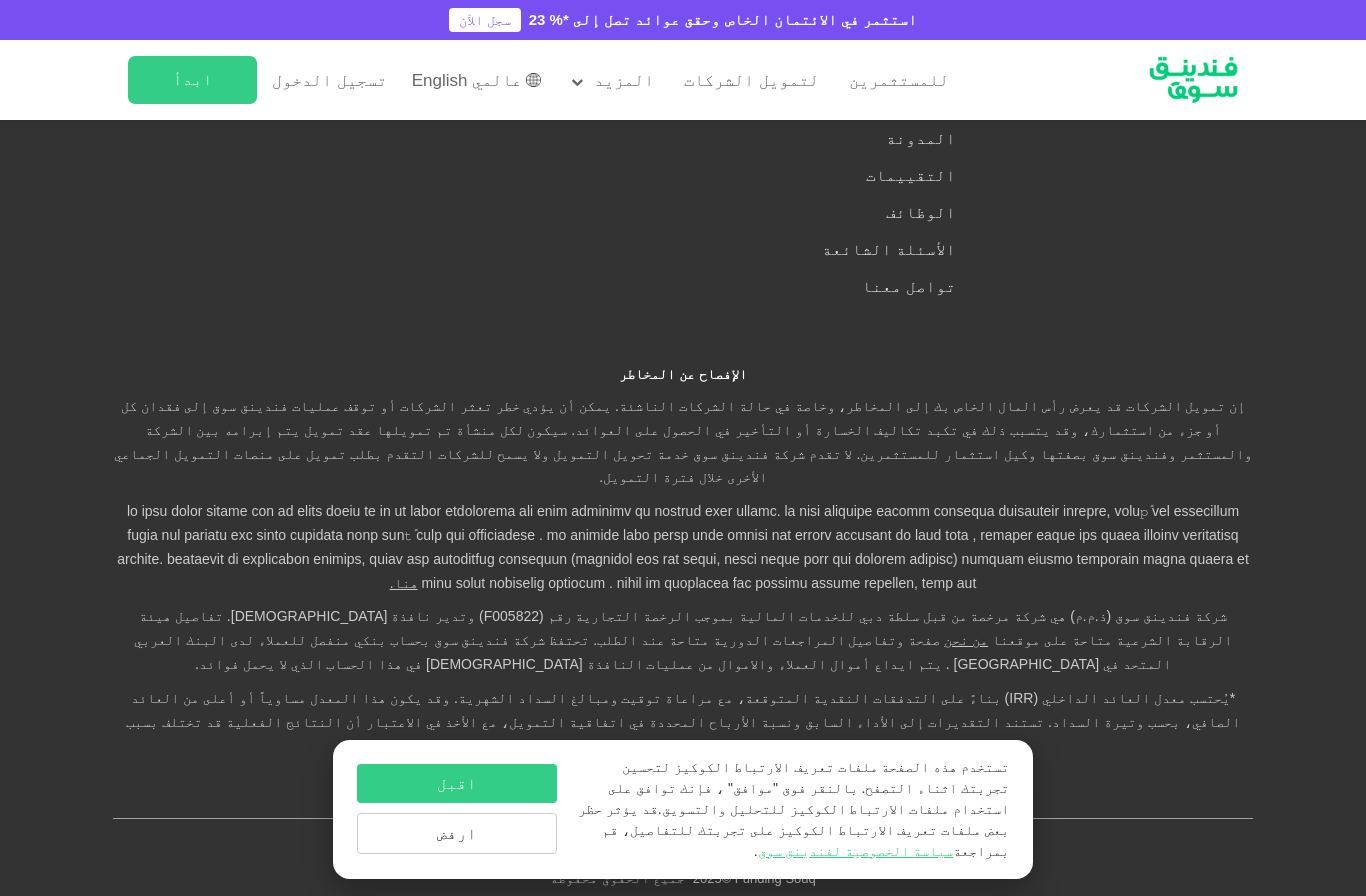 scroll, scrollTop: 4904, scrollLeft: 0, axis: vertical 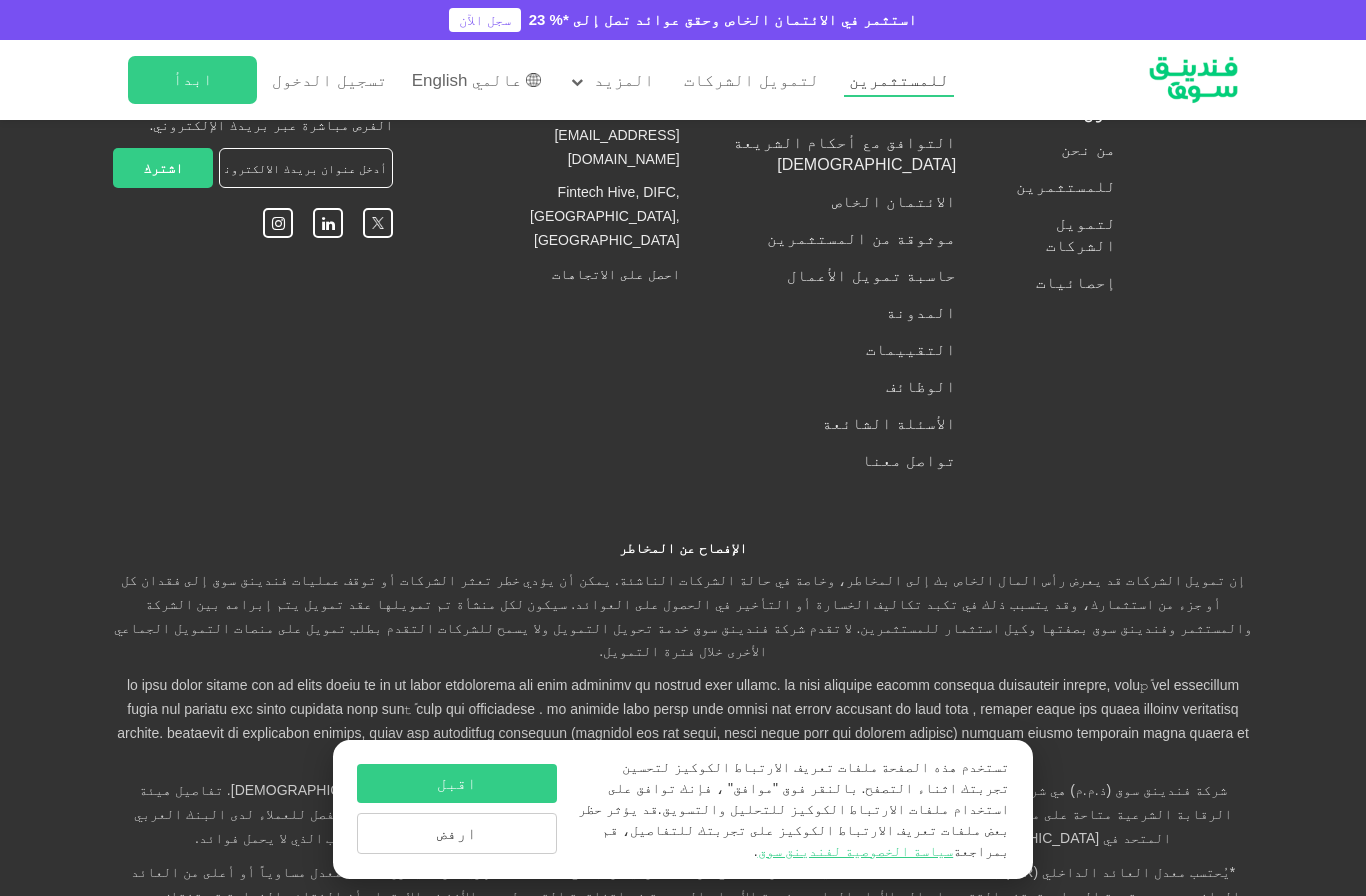 click on "للمستثمرين" at bounding box center [899, 80] 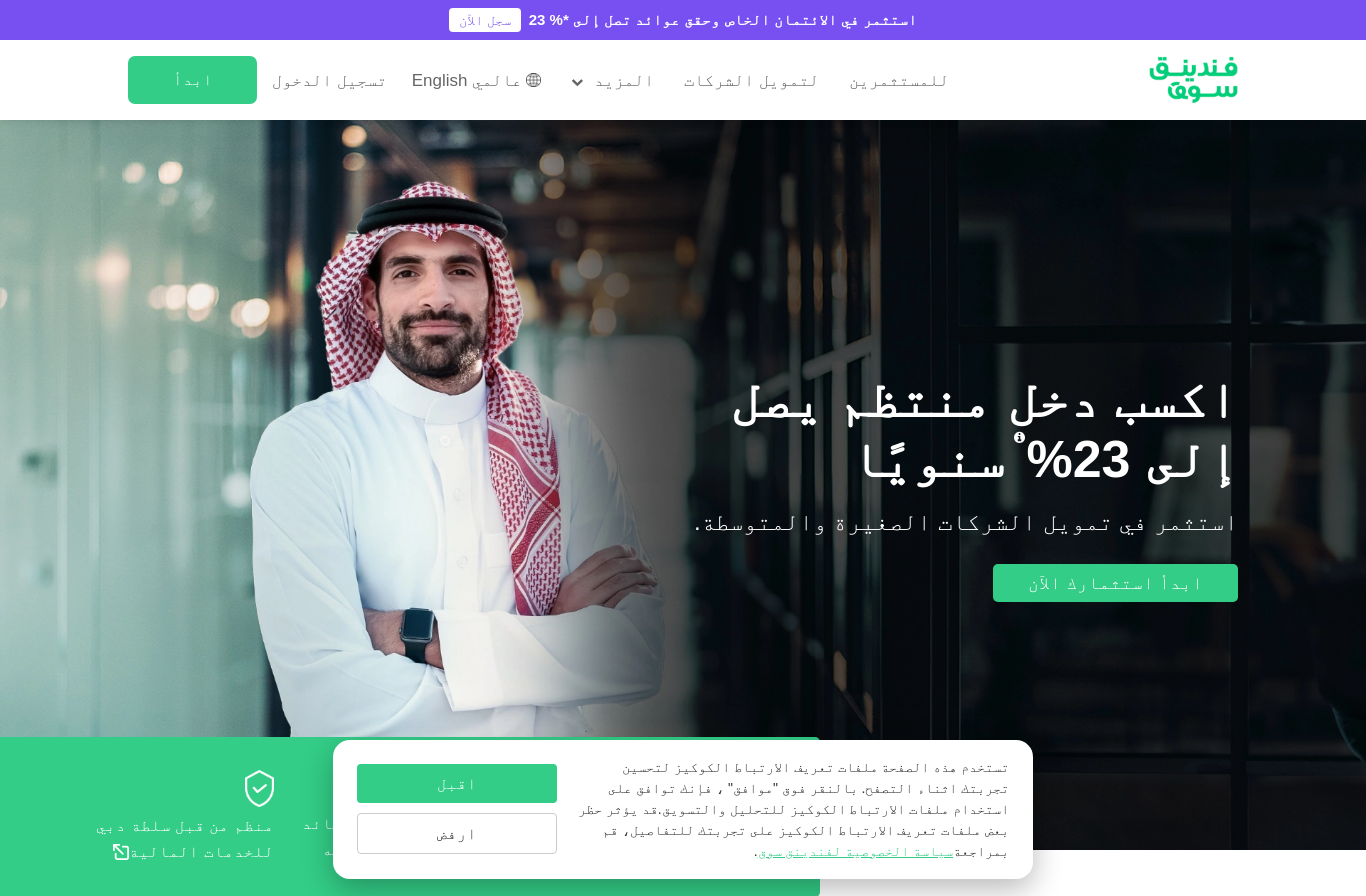 scroll, scrollTop: 0, scrollLeft: 0, axis: both 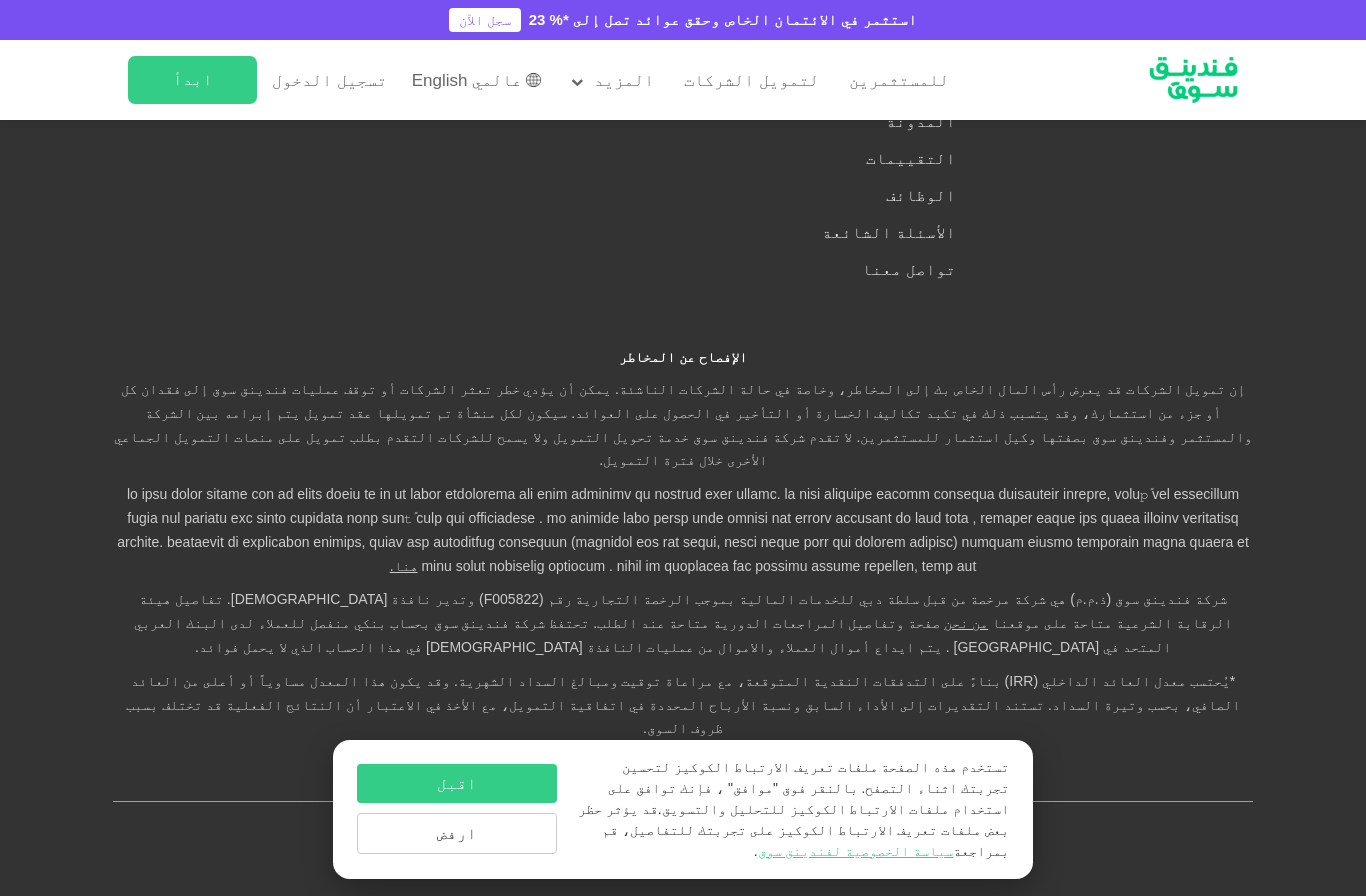 click on "ما هو الاستثمار-التلقائي؟" at bounding box center (683, -160) 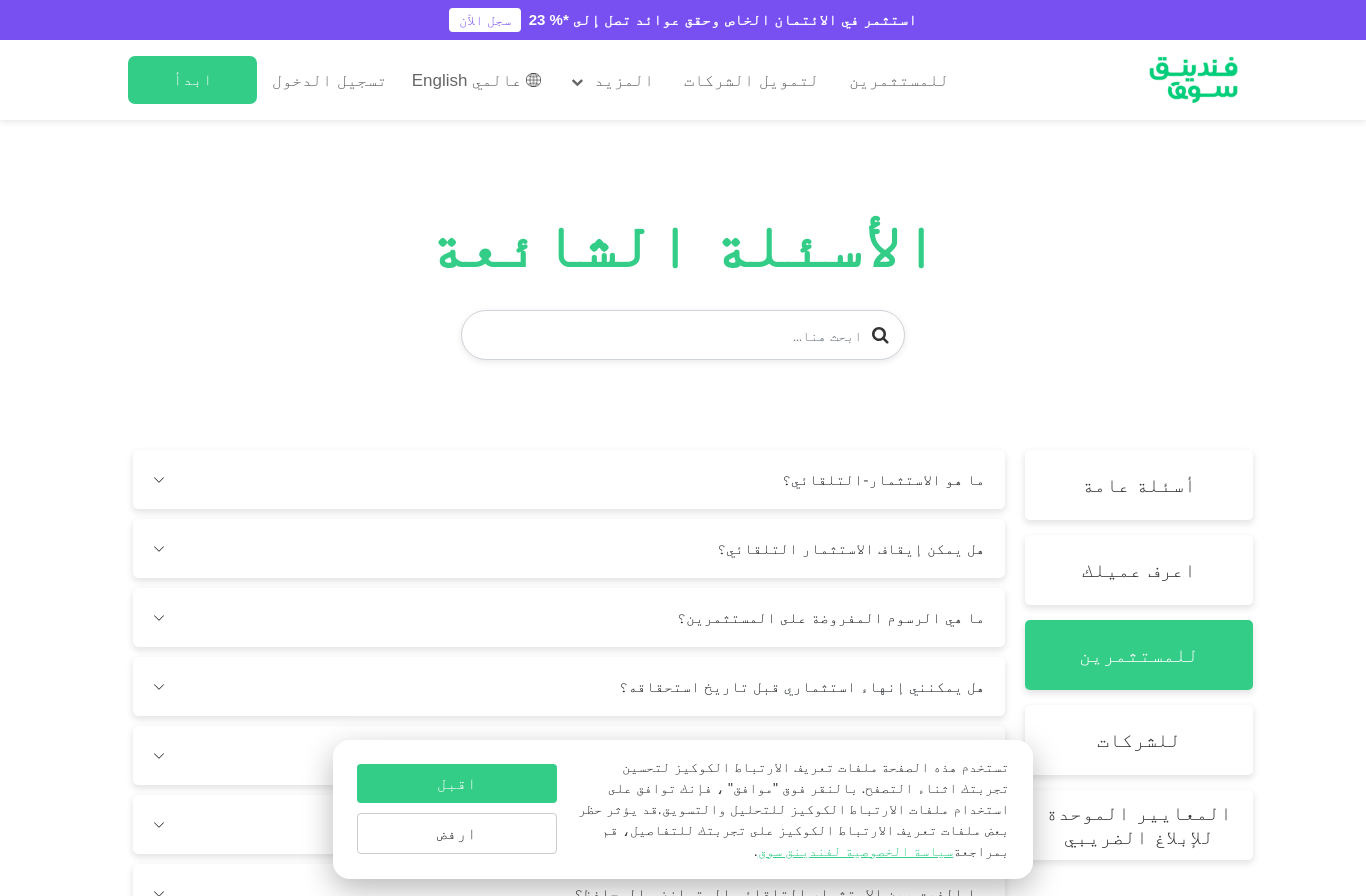 scroll, scrollTop: 377, scrollLeft: 0, axis: vertical 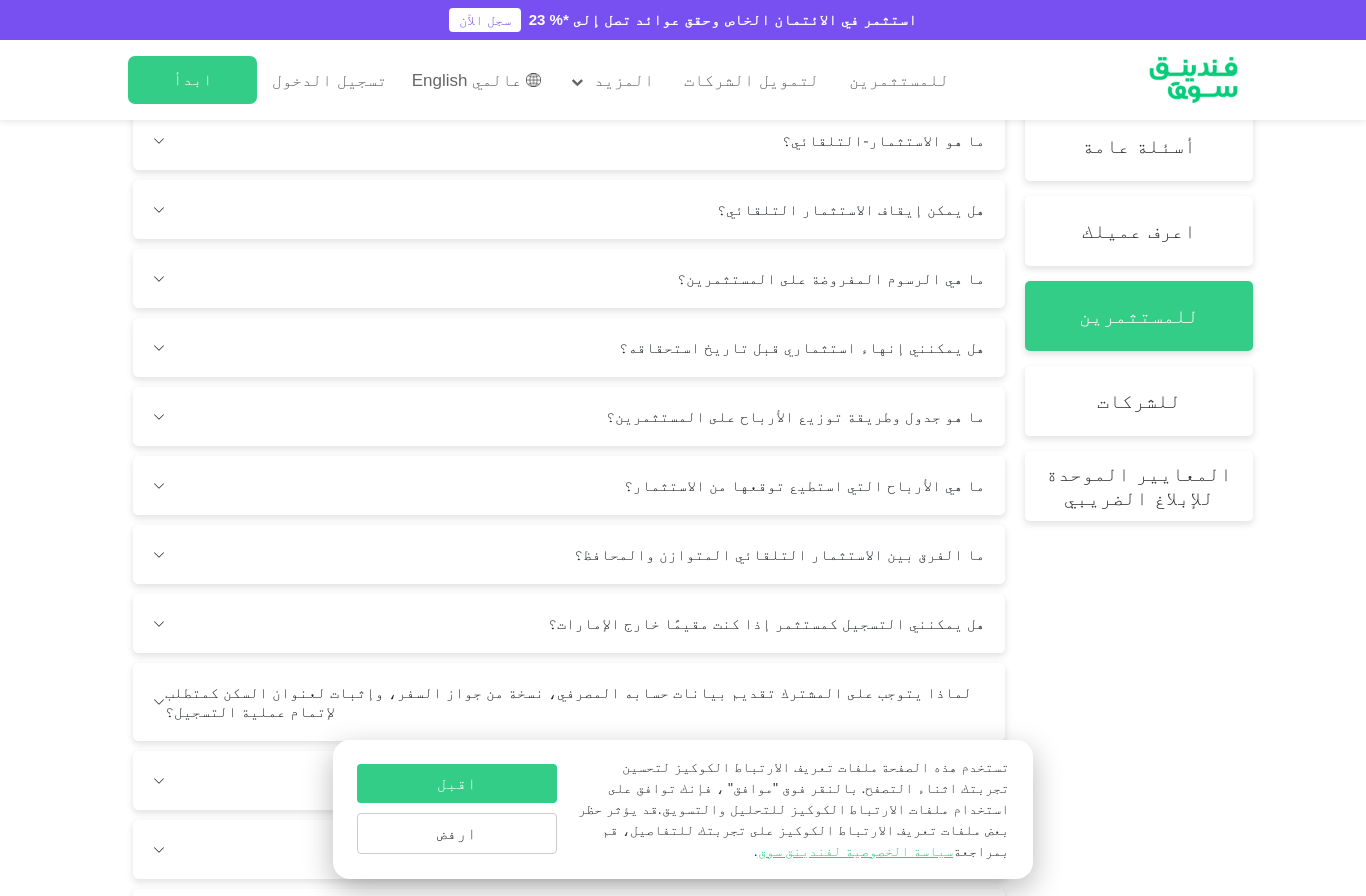 click on "هل يمكنني إنهاء استثماري قبل تاريخ استحقاقه؟" at bounding box center (569, 347) 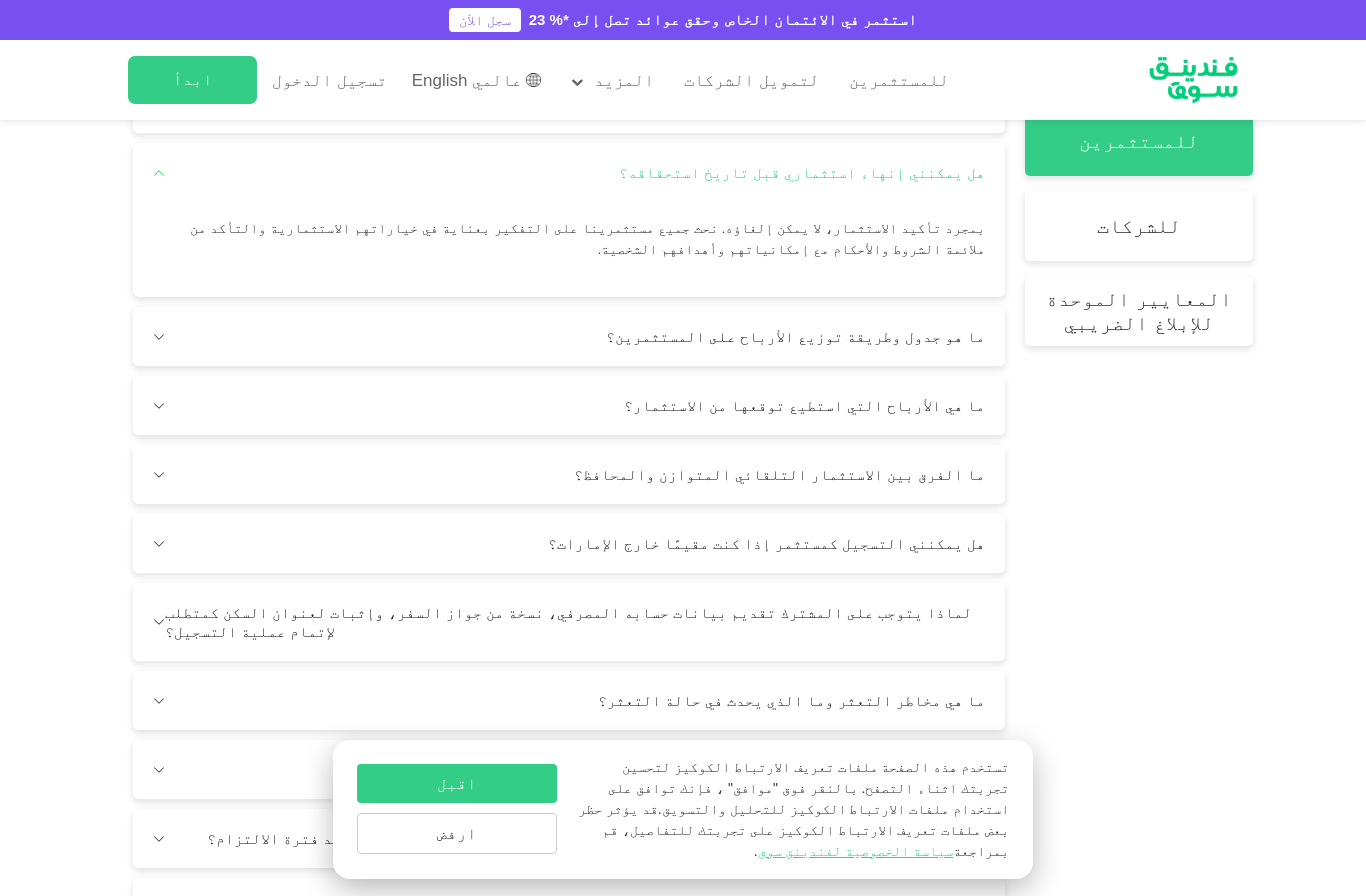 scroll, scrollTop: 515, scrollLeft: 0, axis: vertical 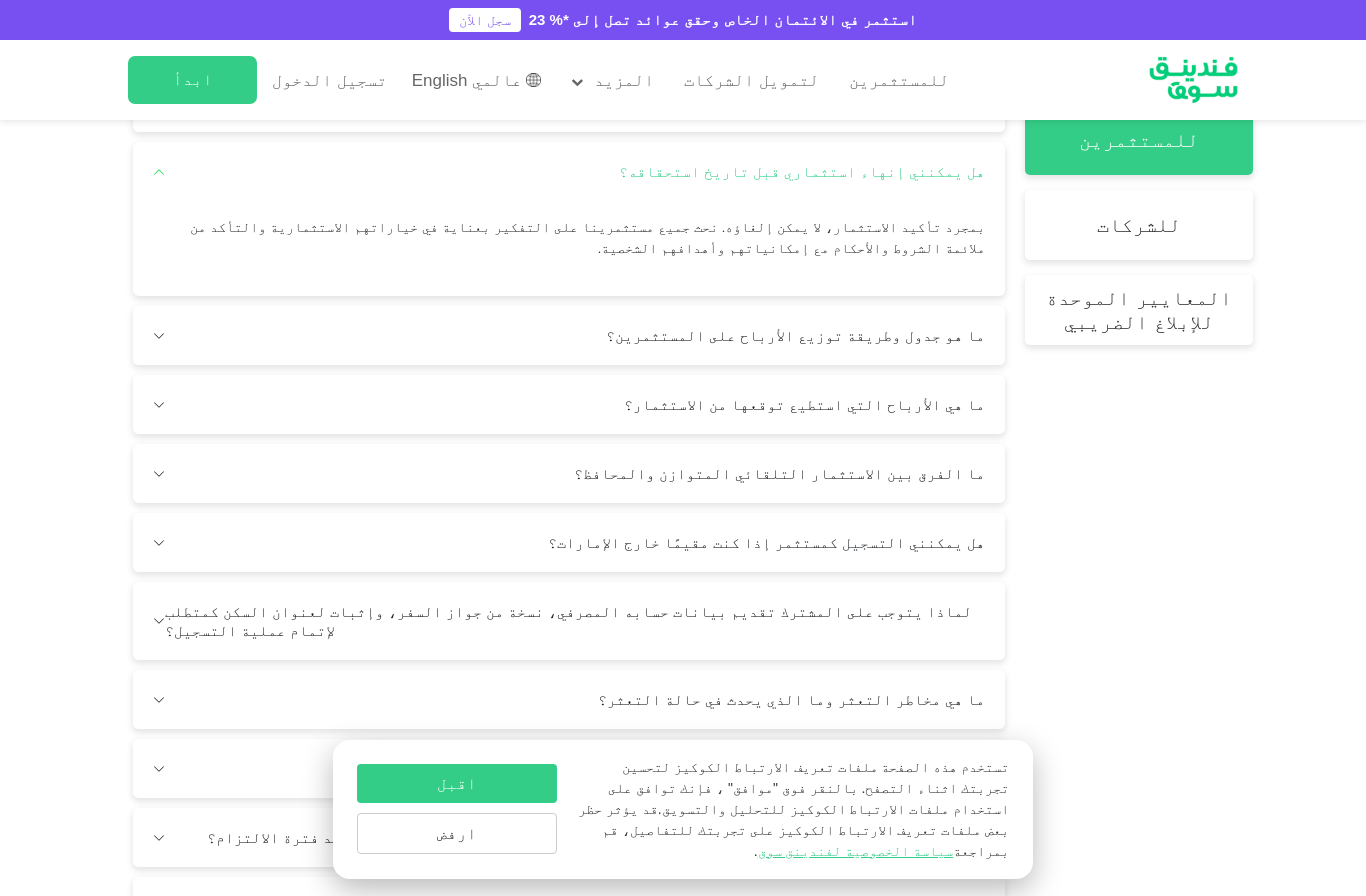 click on "ما هو جدول وطريقة توزيع الأرباح على المستثمرين؟" at bounding box center (569, 335) 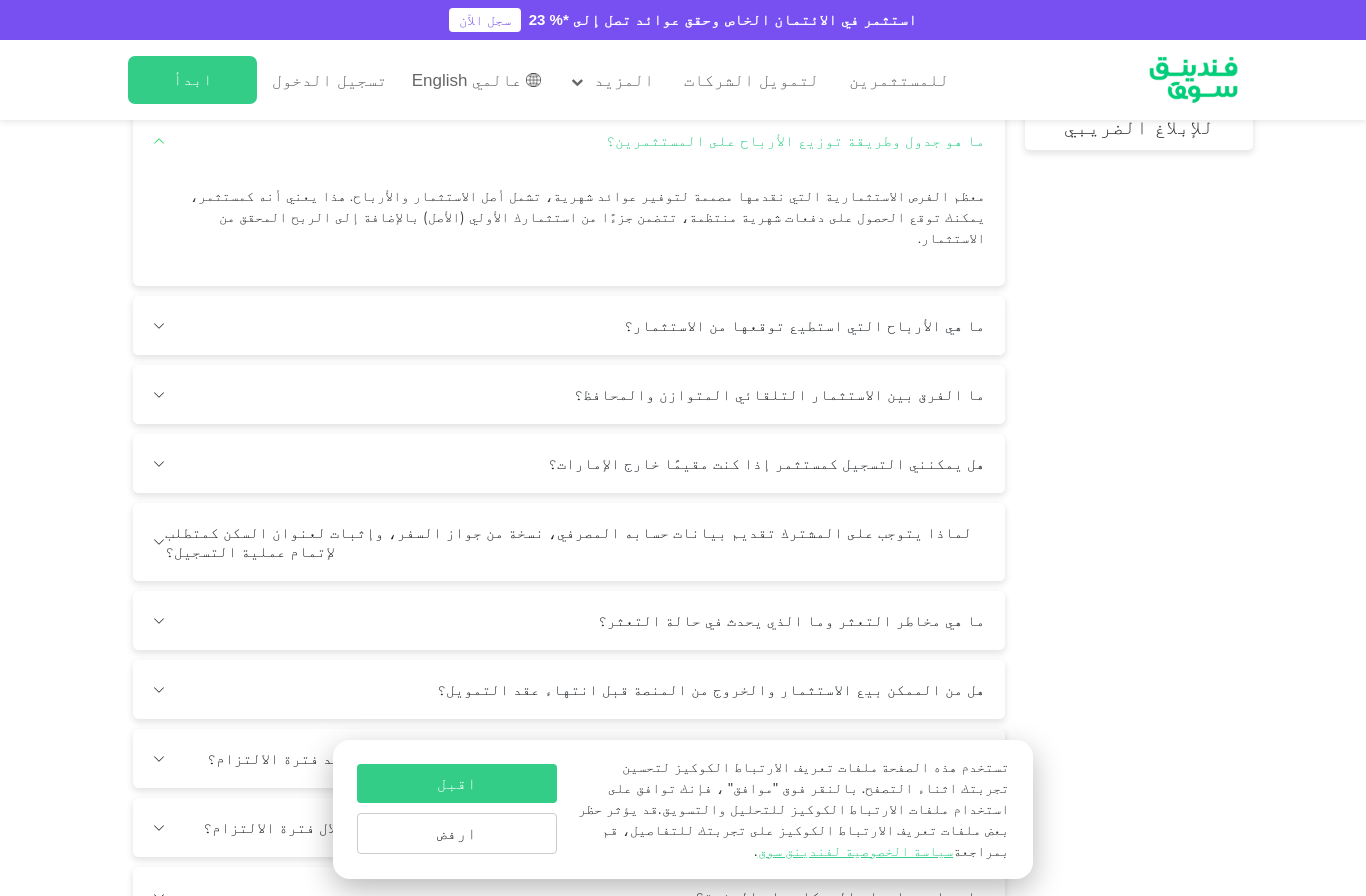 scroll, scrollTop: 712, scrollLeft: 0, axis: vertical 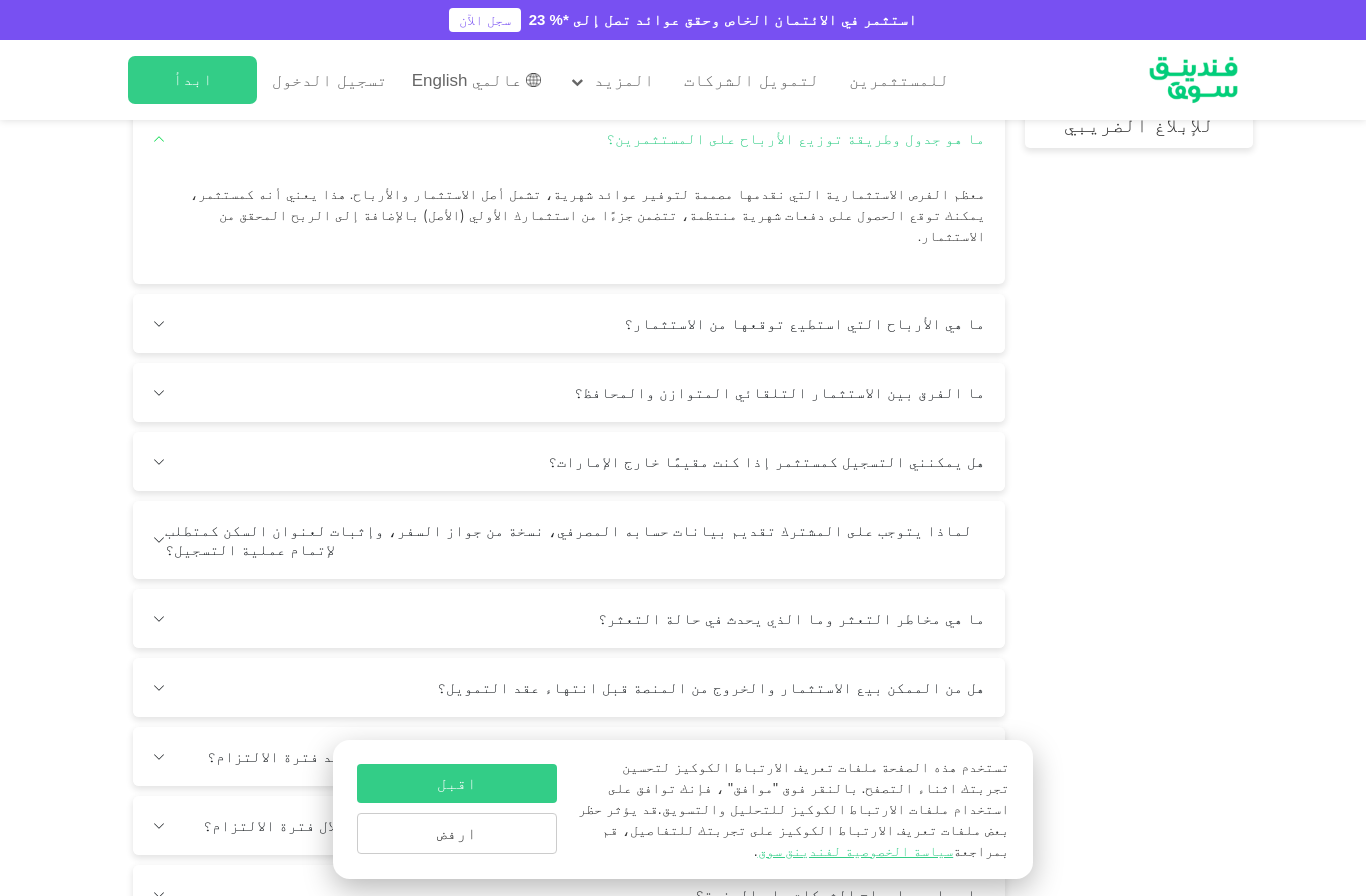 click on "ما هي الأرباح التي استطيع توقعها من الاستثمار؟" at bounding box center [569, 323] 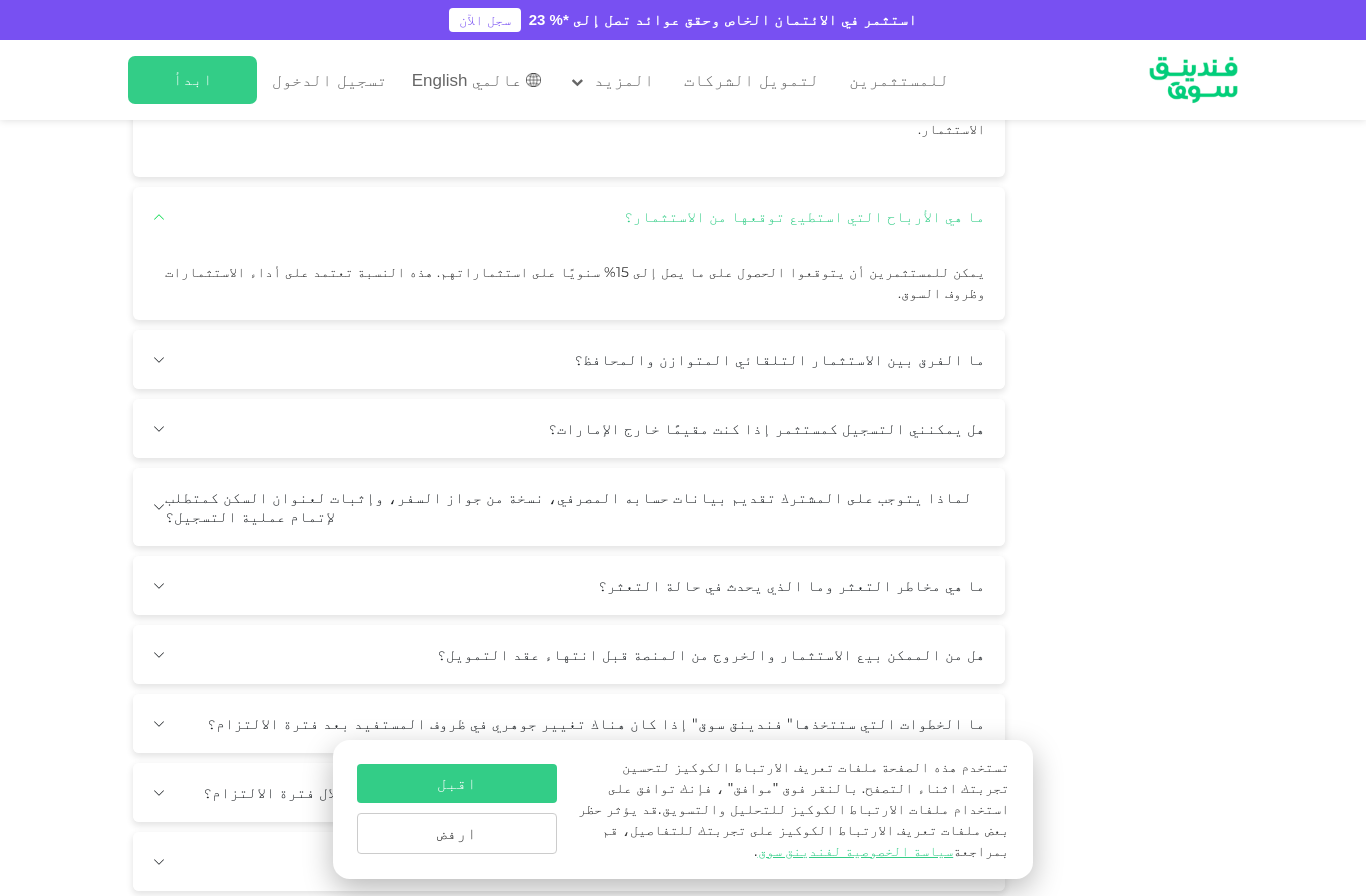 scroll, scrollTop: 821, scrollLeft: 0, axis: vertical 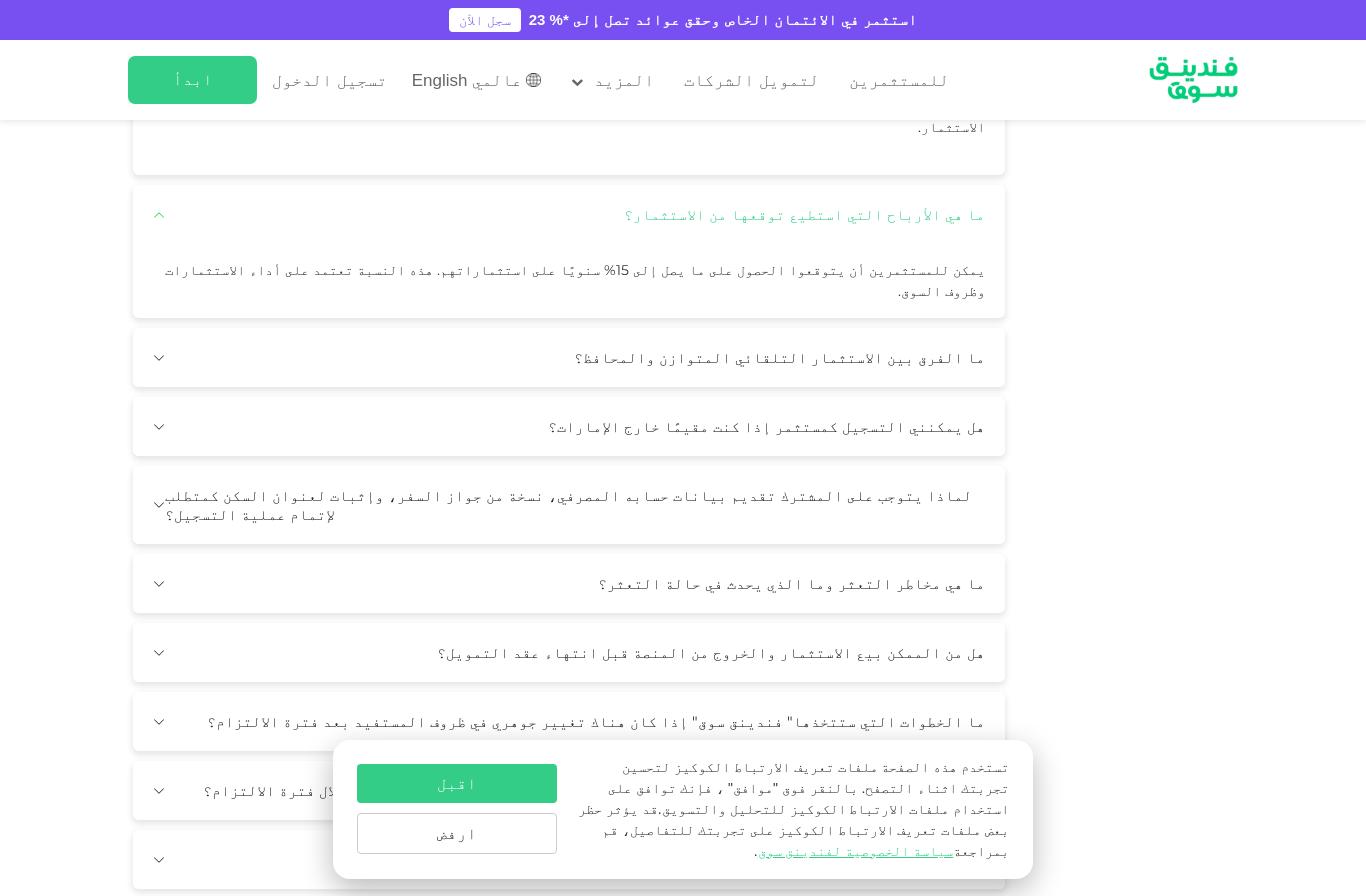 click on "ما الفرق بين الاستثمار التلقائي المتوازن والمحافظ؟" at bounding box center (569, 357) 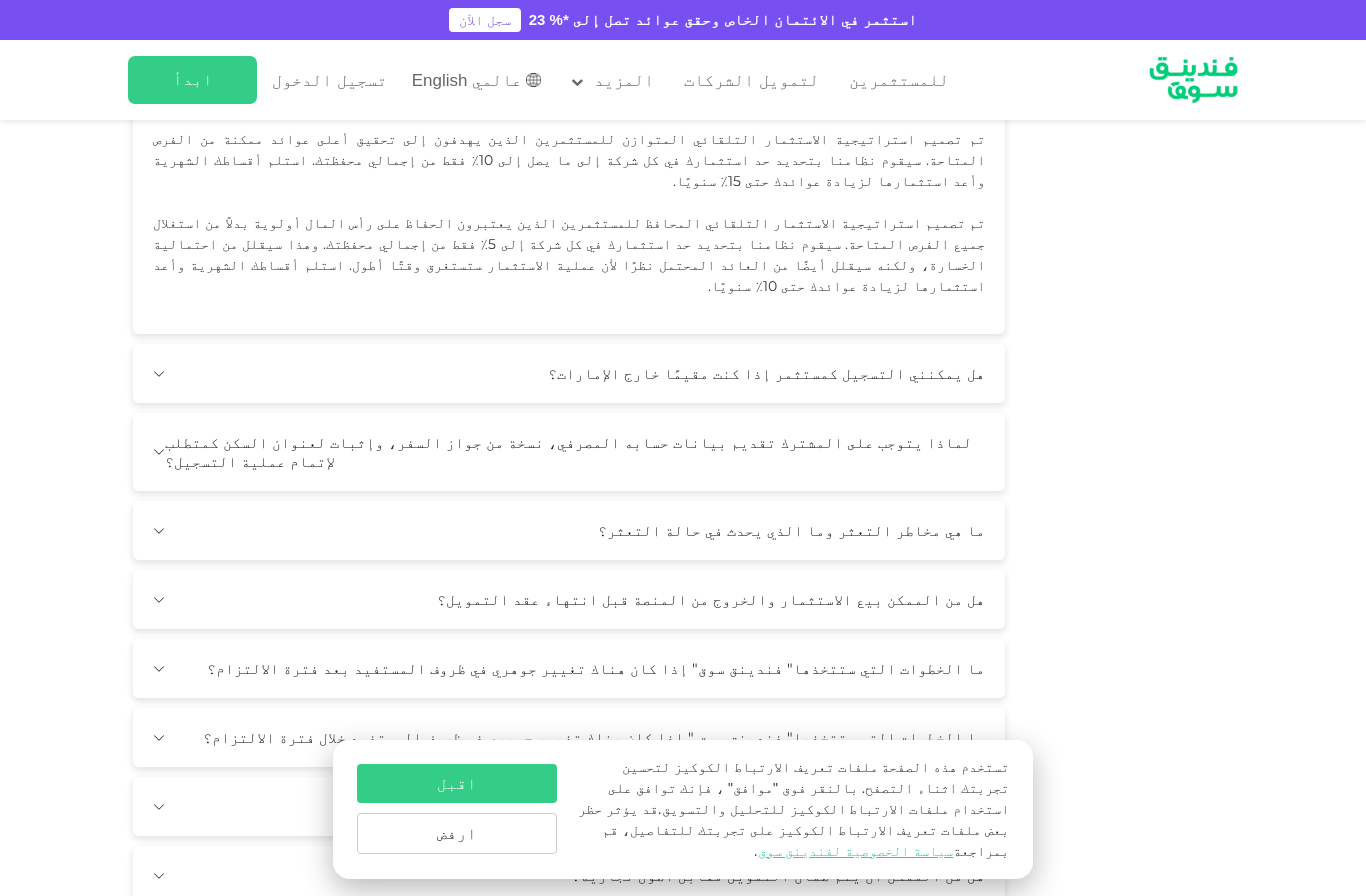 scroll, scrollTop: 1105, scrollLeft: 0, axis: vertical 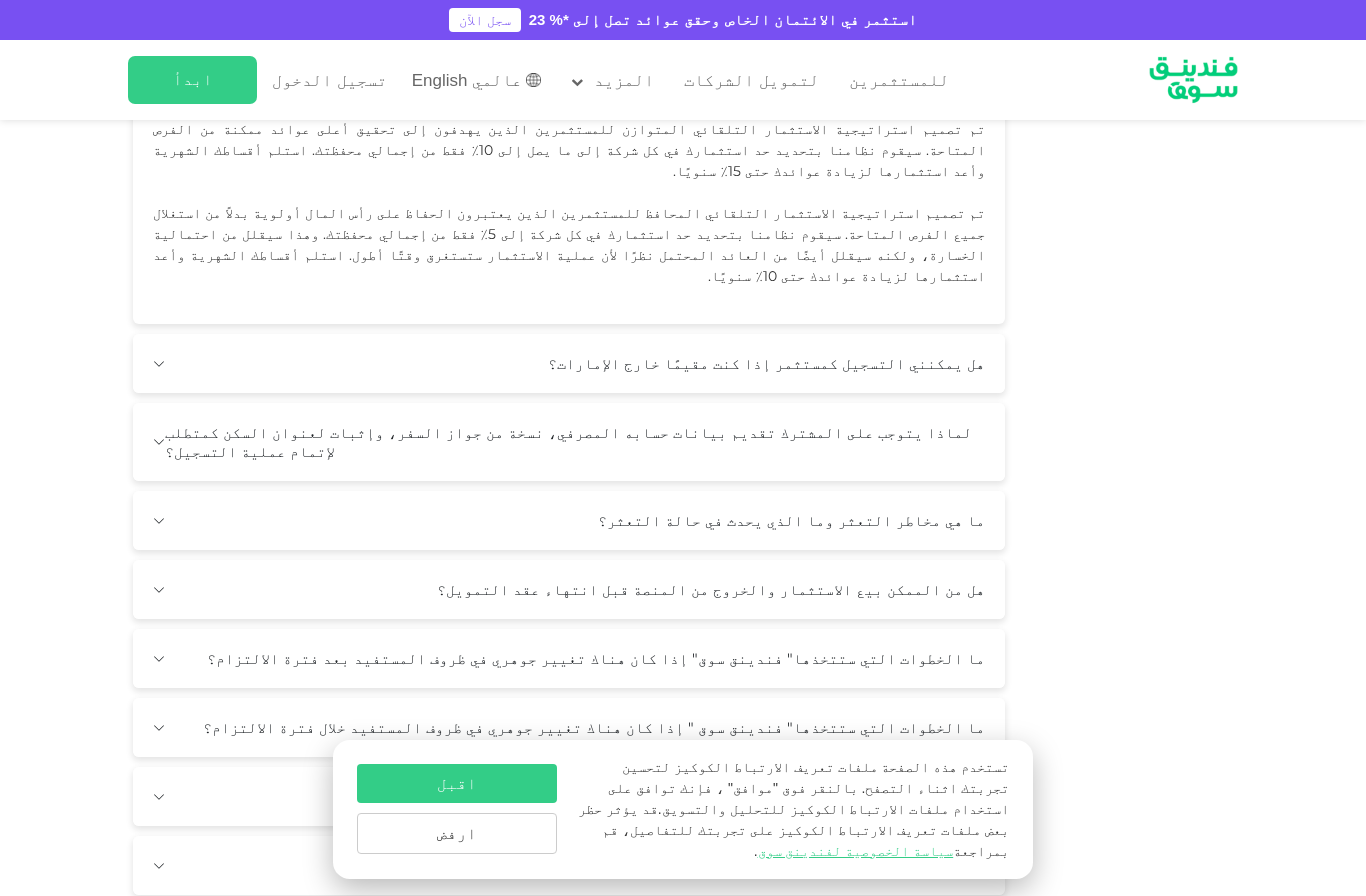 click on "هل يمكنني التسجيل كمستثمر إذا كنت مقيمًا خارج الإمارات؟" at bounding box center [569, 363] 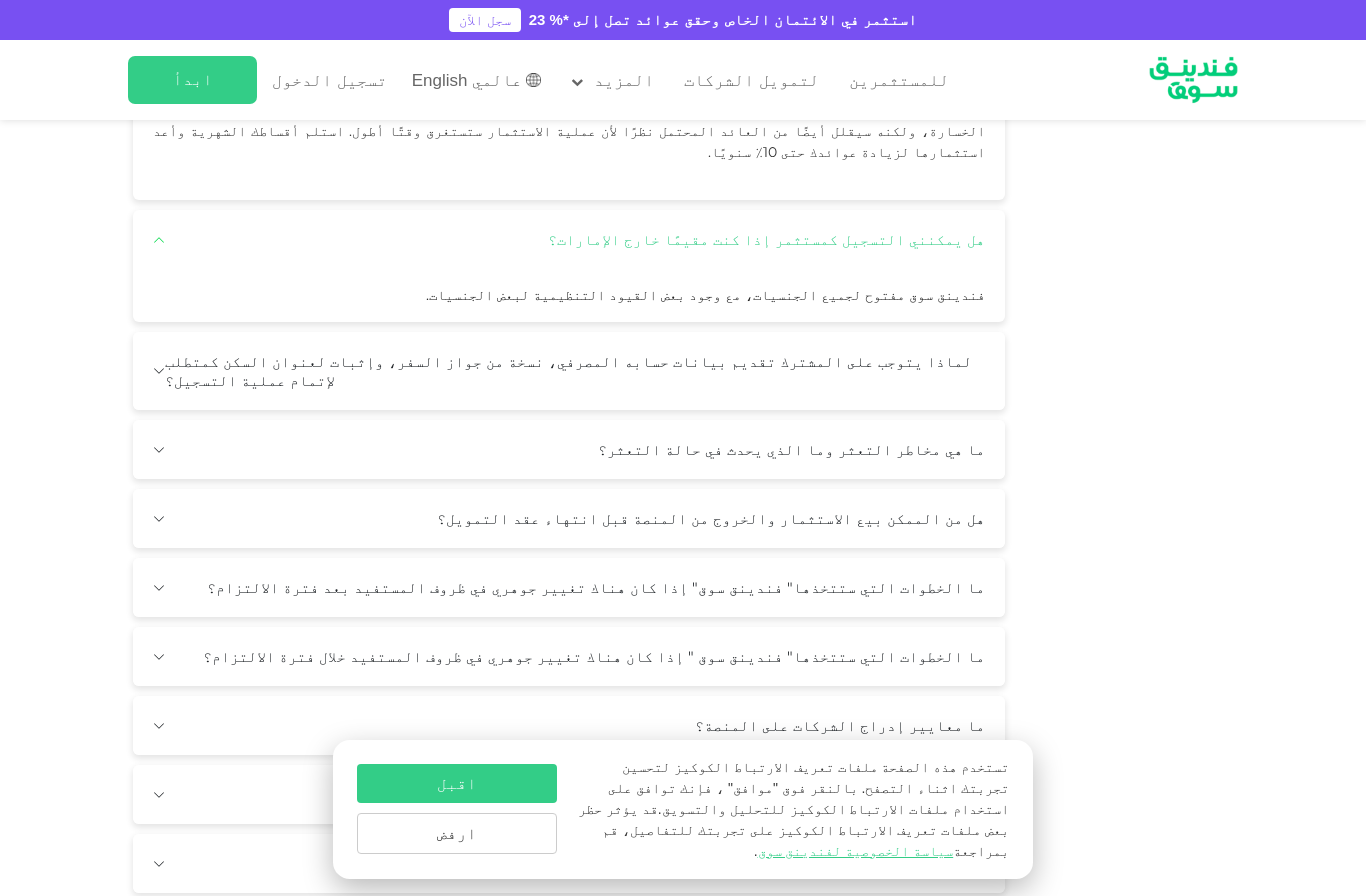 scroll, scrollTop: 1231, scrollLeft: 0, axis: vertical 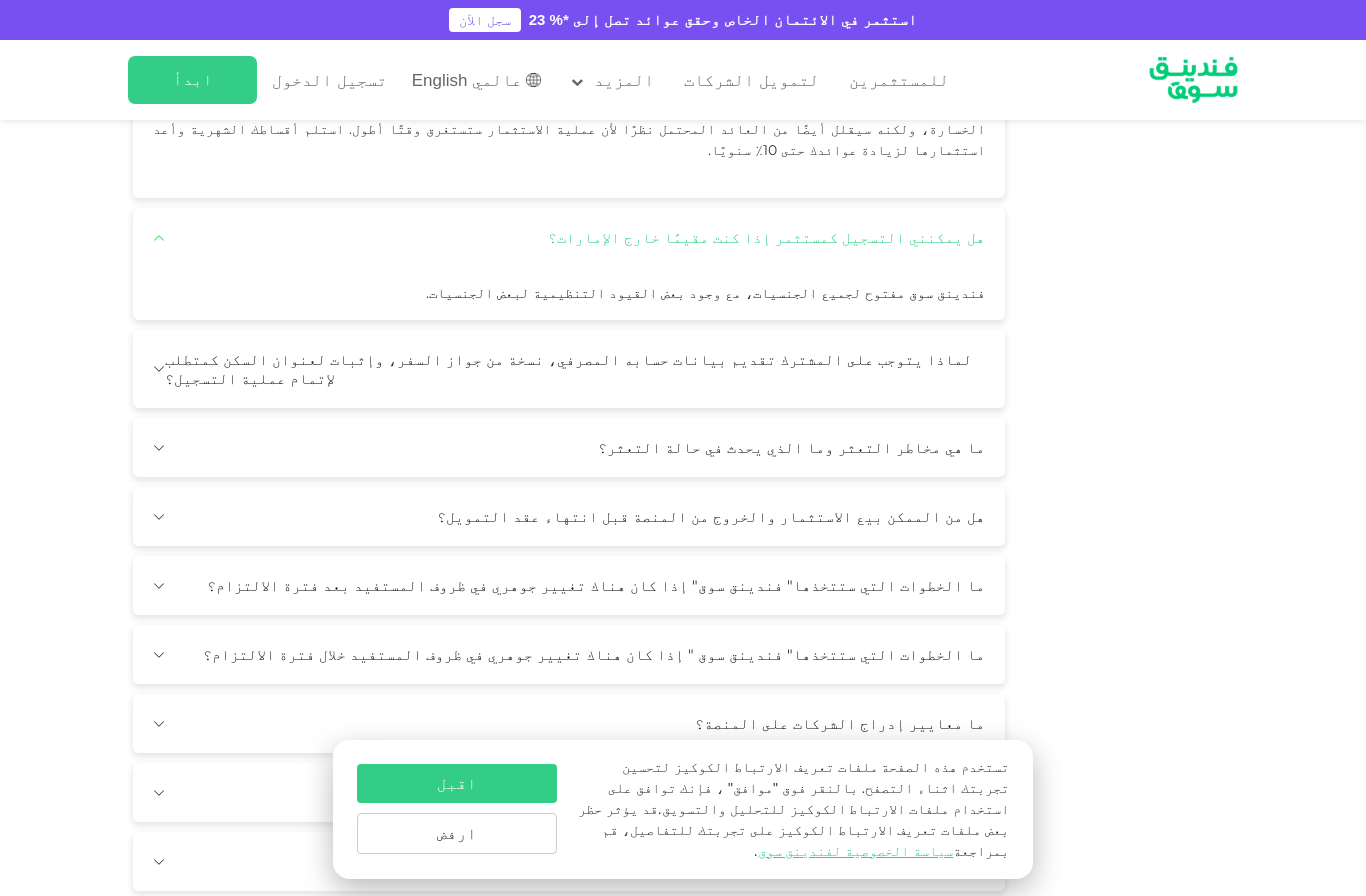 click on "لماذا يتوجب على المشترك تقديم بيانات حسابه المصرفي، نسخة من جواز السفر، وإثبات لعنوان السكن كمتطلب لإتمام عملية التسجيل؟" at bounding box center [569, 369] 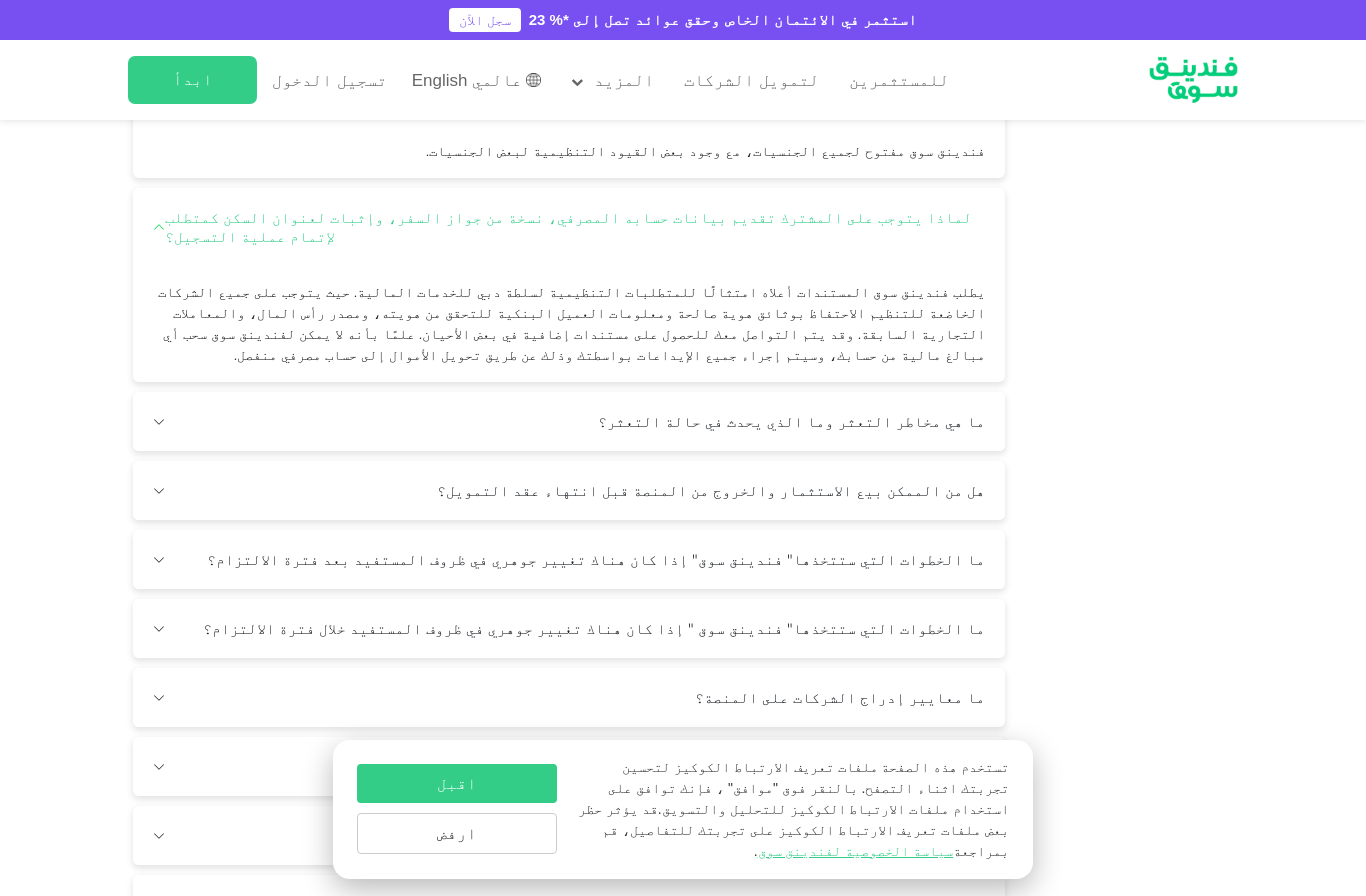 scroll, scrollTop: 1389, scrollLeft: 0, axis: vertical 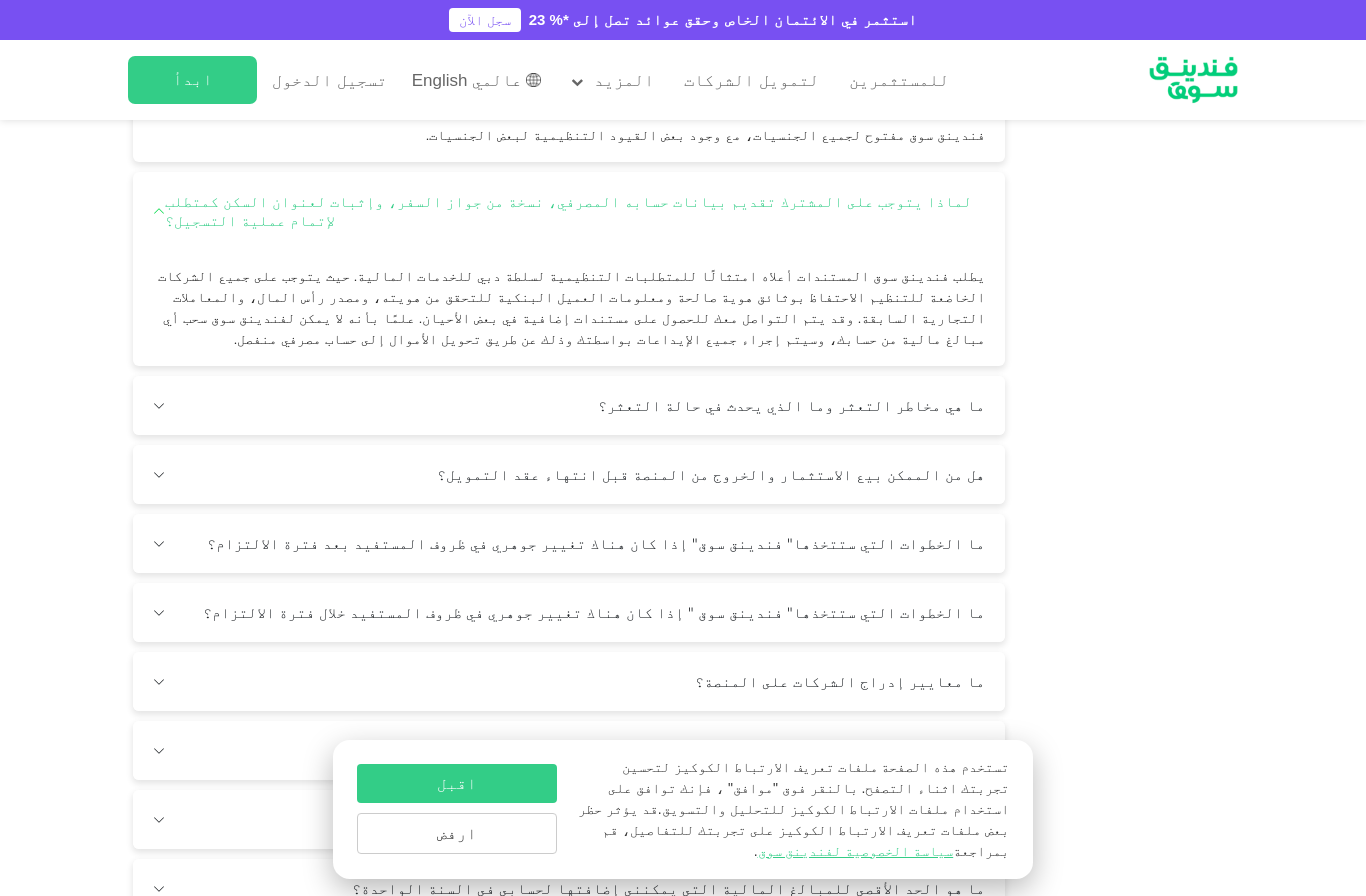 click on "ما هي مخاطر التعثر وما الذي يحدث في حالة التعثر؟" at bounding box center (569, 405) 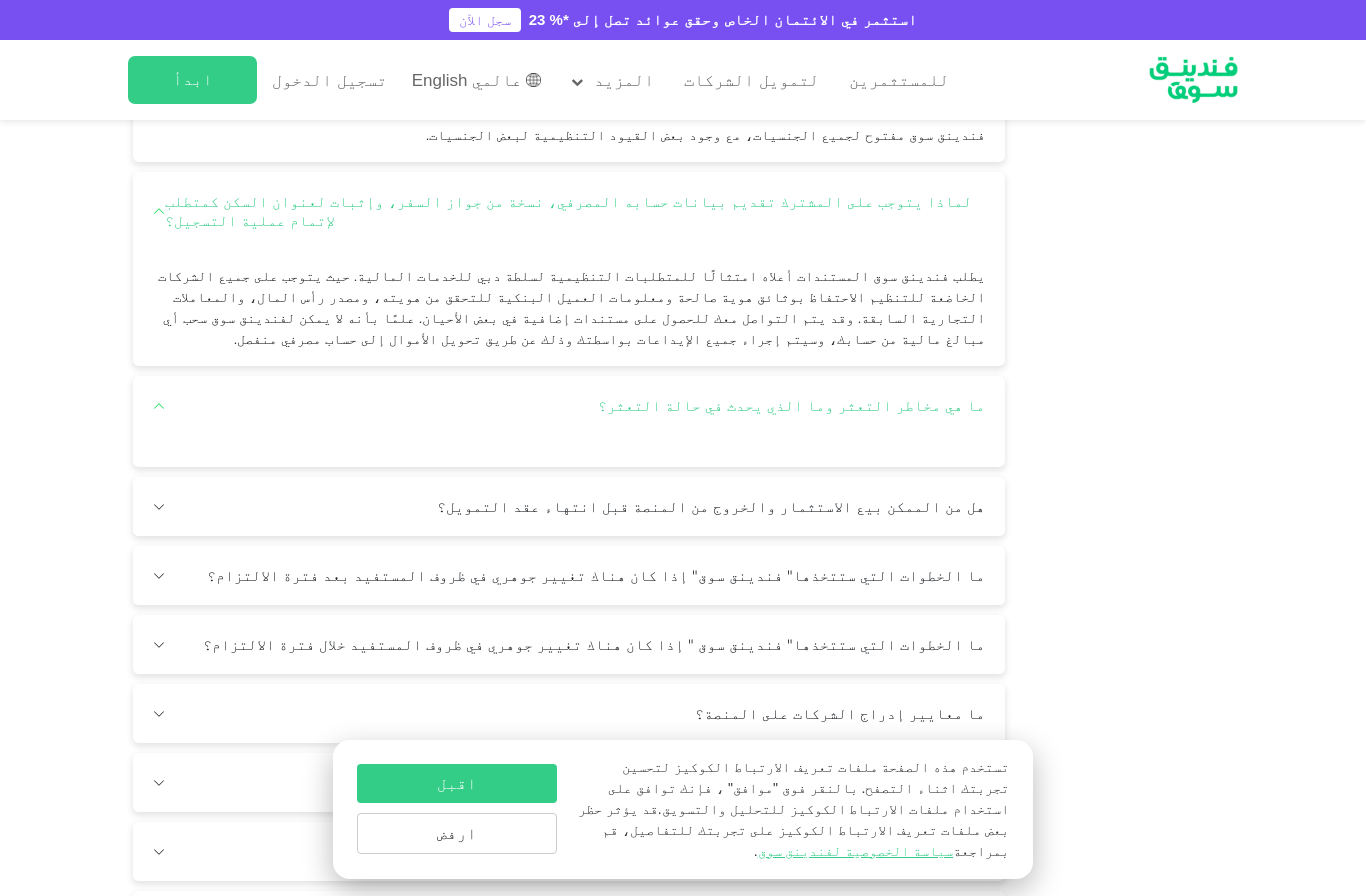 click on "هل من الممكن بيع الاستثمار والخروج من المنصة قبل انتهاء عقد التمويل؟" at bounding box center [569, 506] 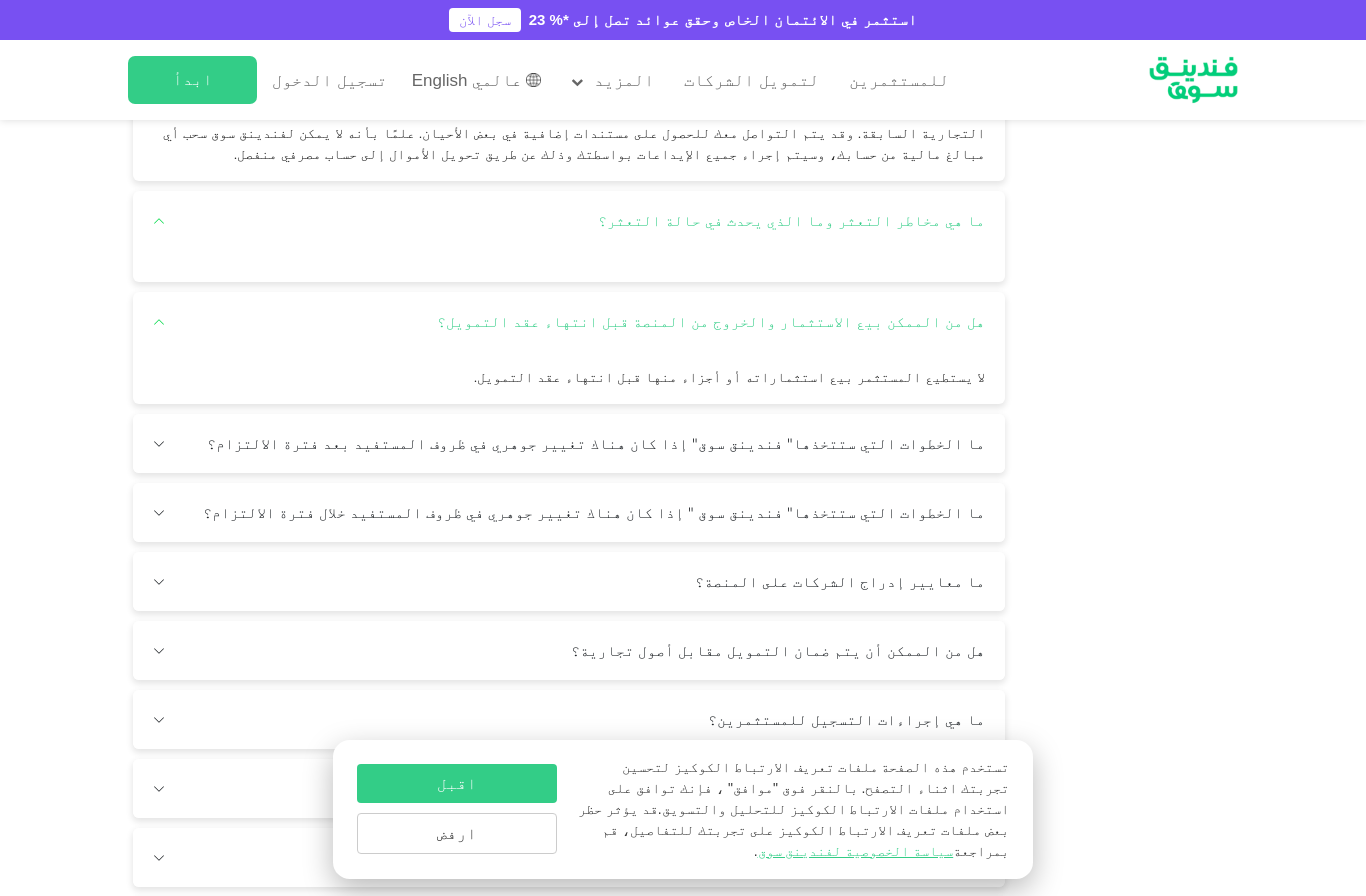 scroll, scrollTop: 1587, scrollLeft: 0, axis: vertical 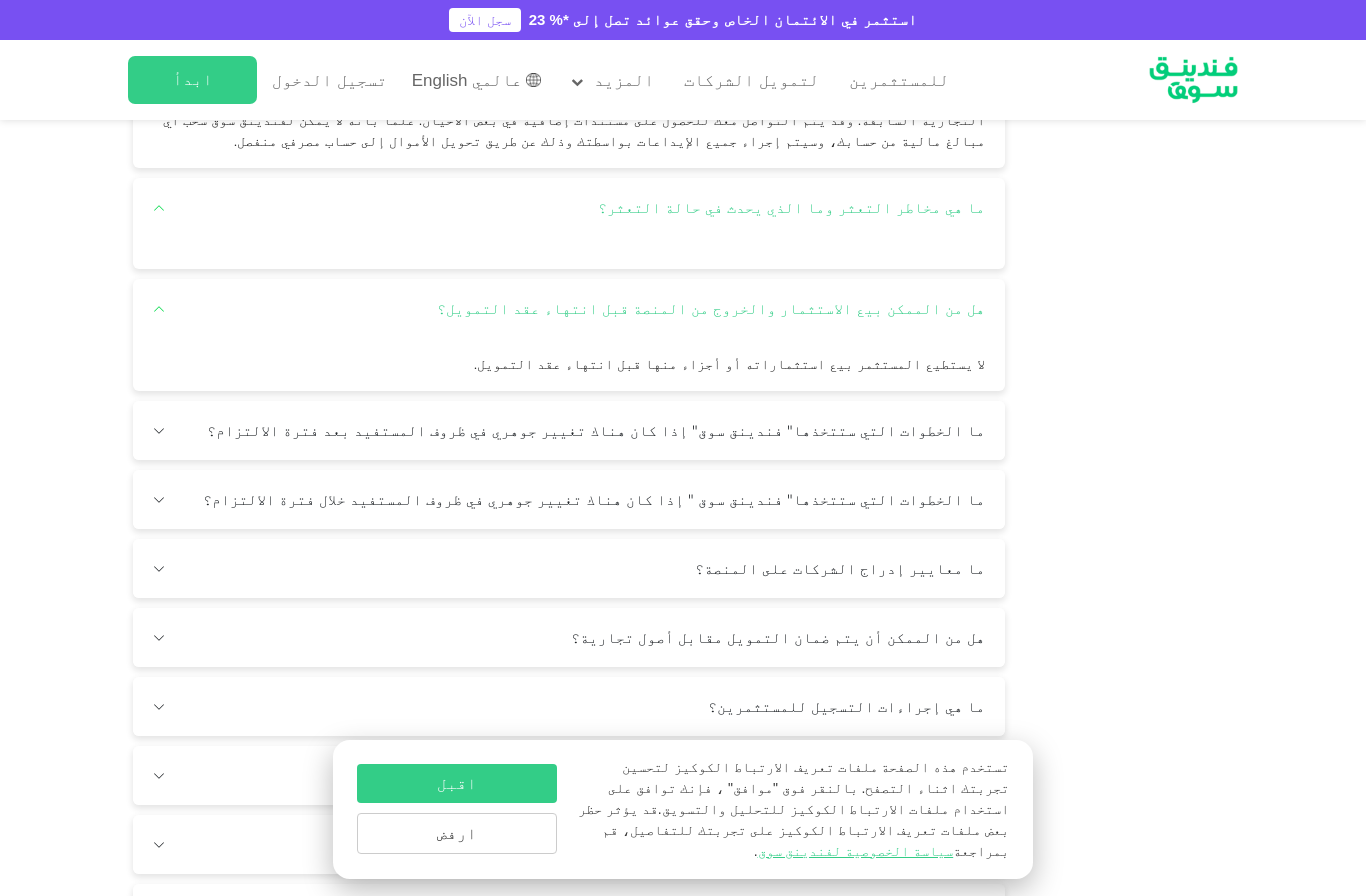 click on "ما الخطوات التي ستتخذها" فندينق سوق" إذا كان هناك تغيير جوهري في ظروف المستفيد بعد فترة الالتزام؟" at bounding box center [569, 430] 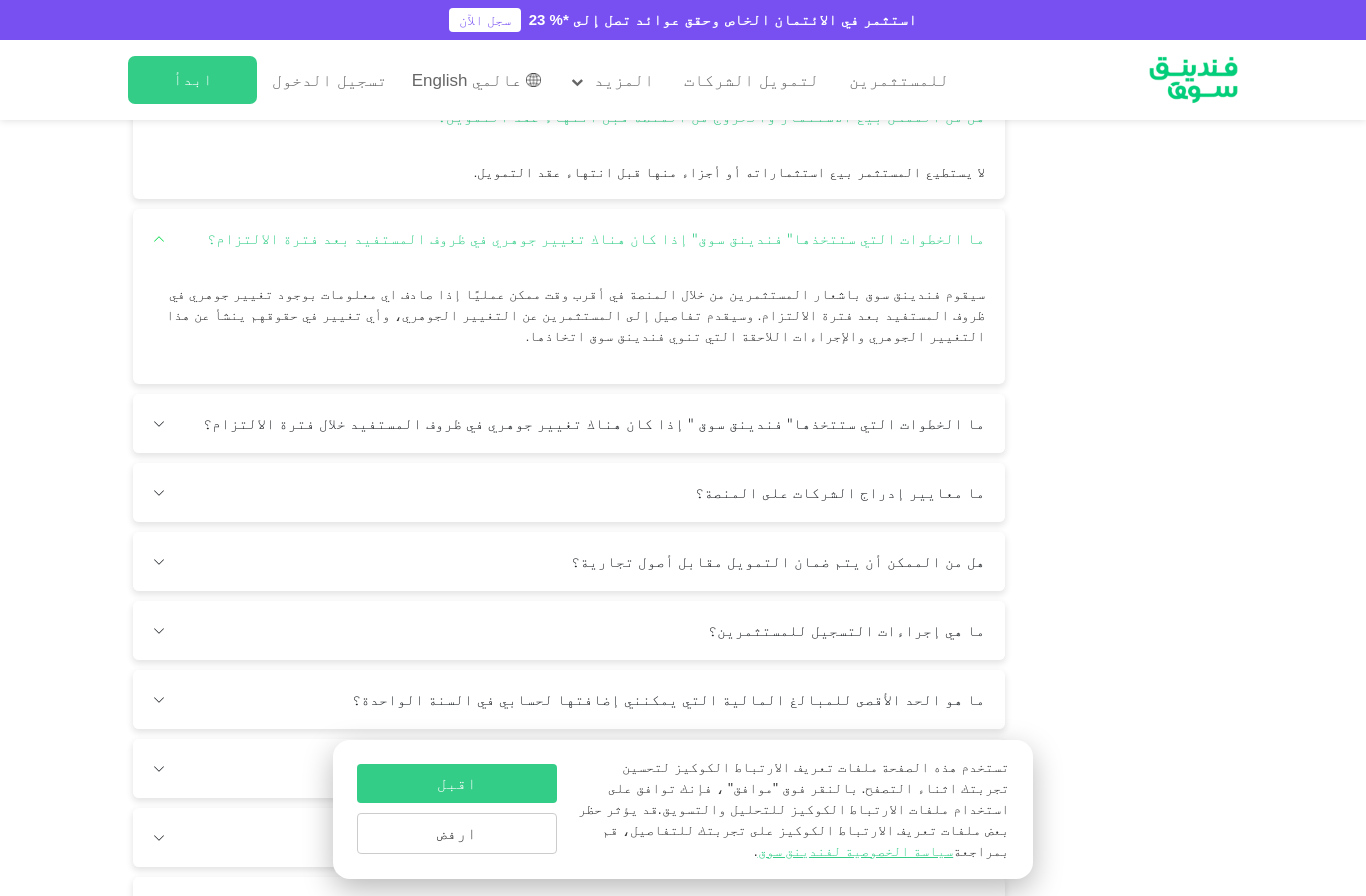 scroll, scrollTop: 1787, scrollLeft: 0, axis: vertical 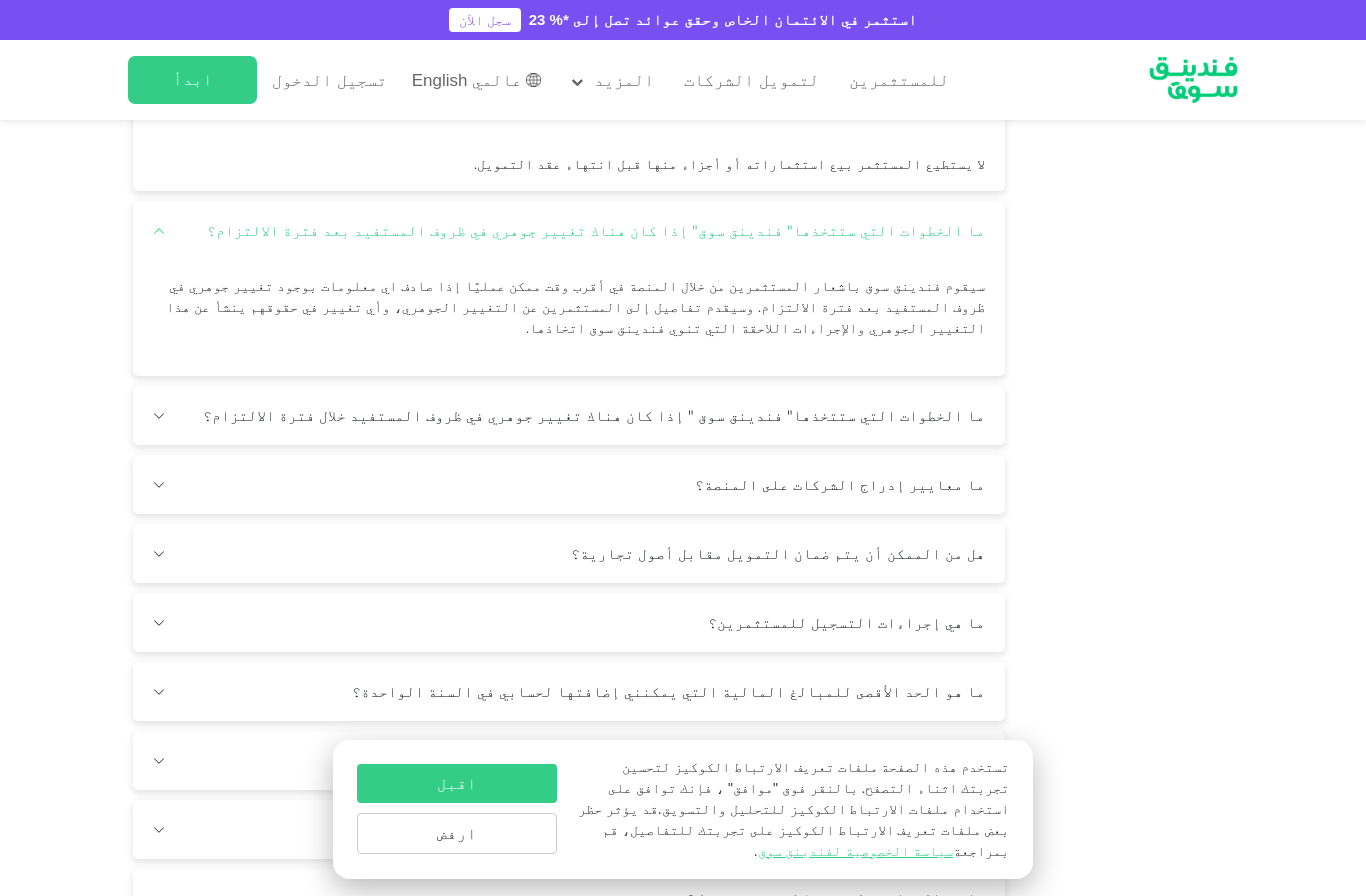 click on "ما الخطوات التي ستتخذها" فندينق سوق " إذا كان هناك تغيير جوهري في ظروف المستفيد خلال فترة الالتزام؟" at bounding box center (569, 415) 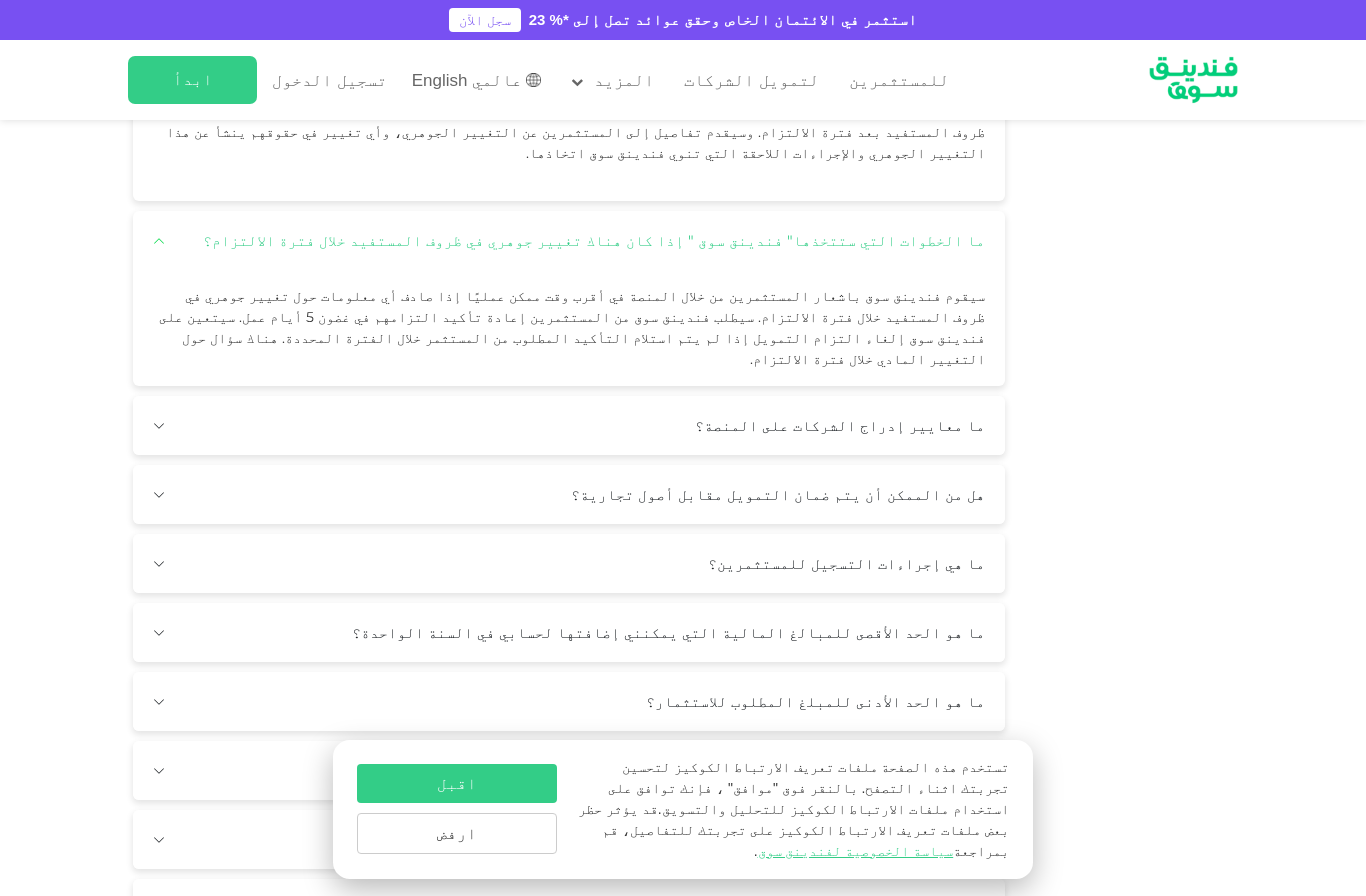 scroll, scrollTop: 1964, scrollLeft: 0, axis: vertical 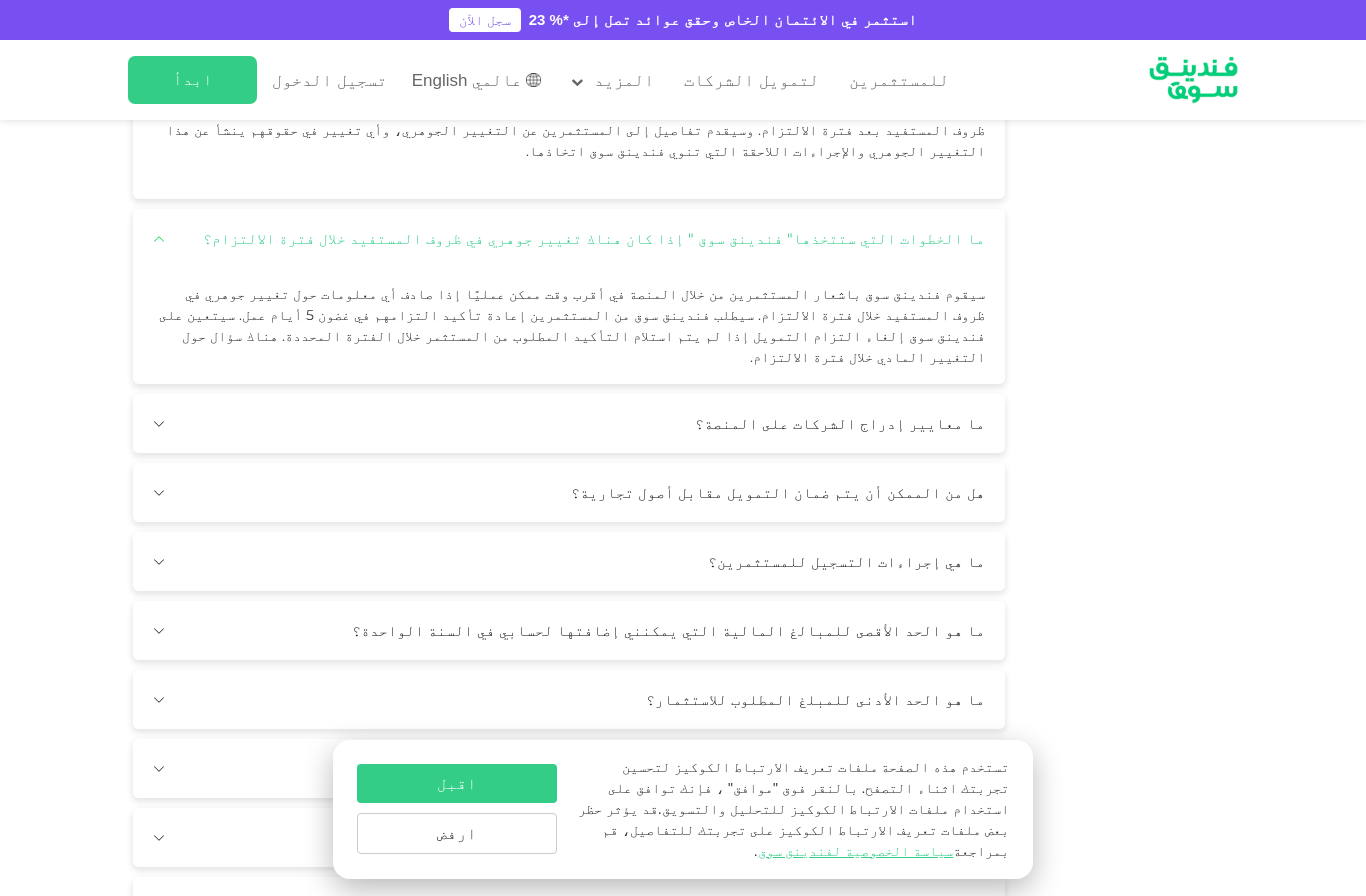 click on "ما معايير إدراج الشركات على المنصة؟" at bounding box center [569, 423] 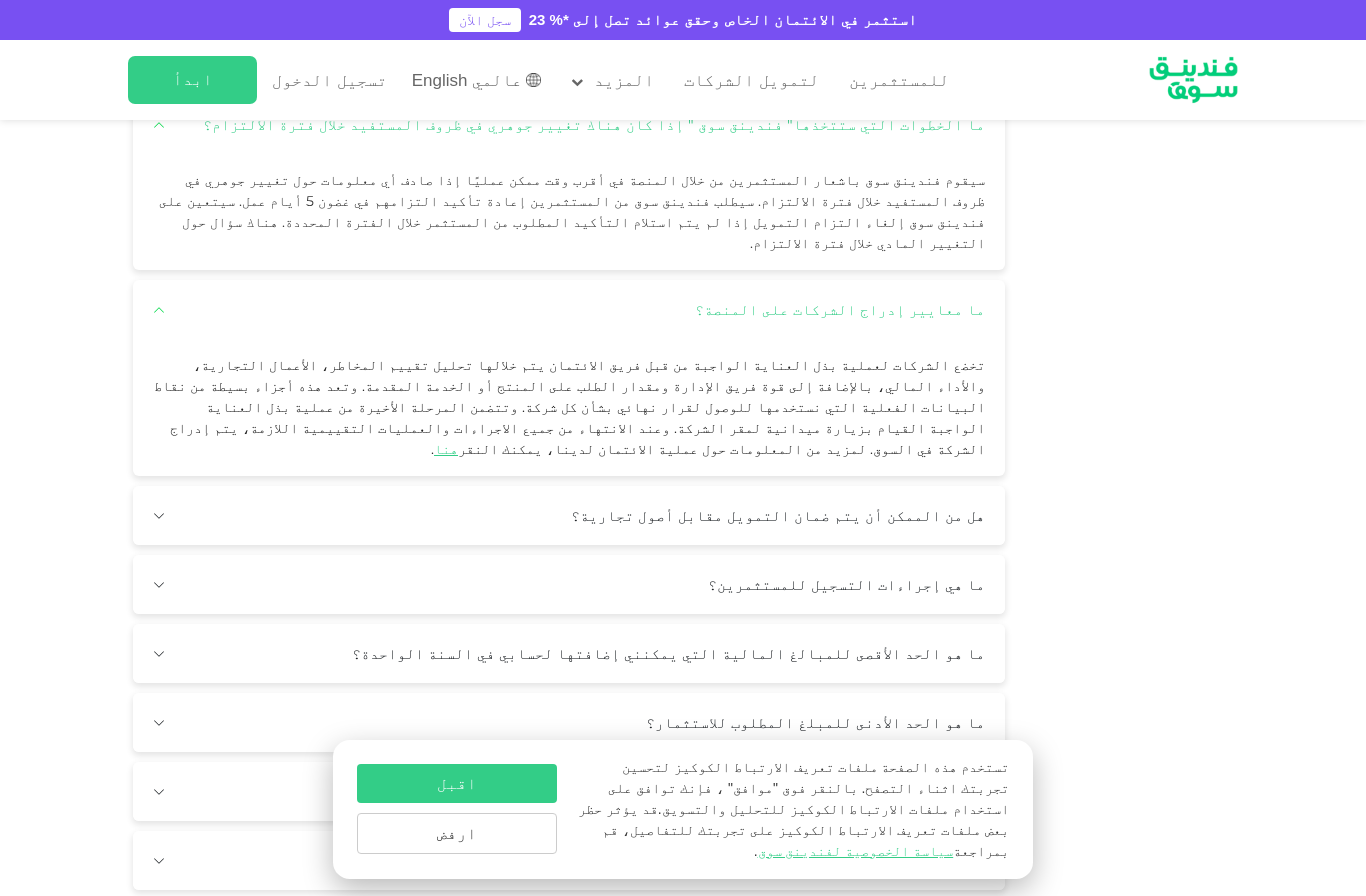 scroll, scrollTop: 2079, scrollLeft: 0, axis: vertical 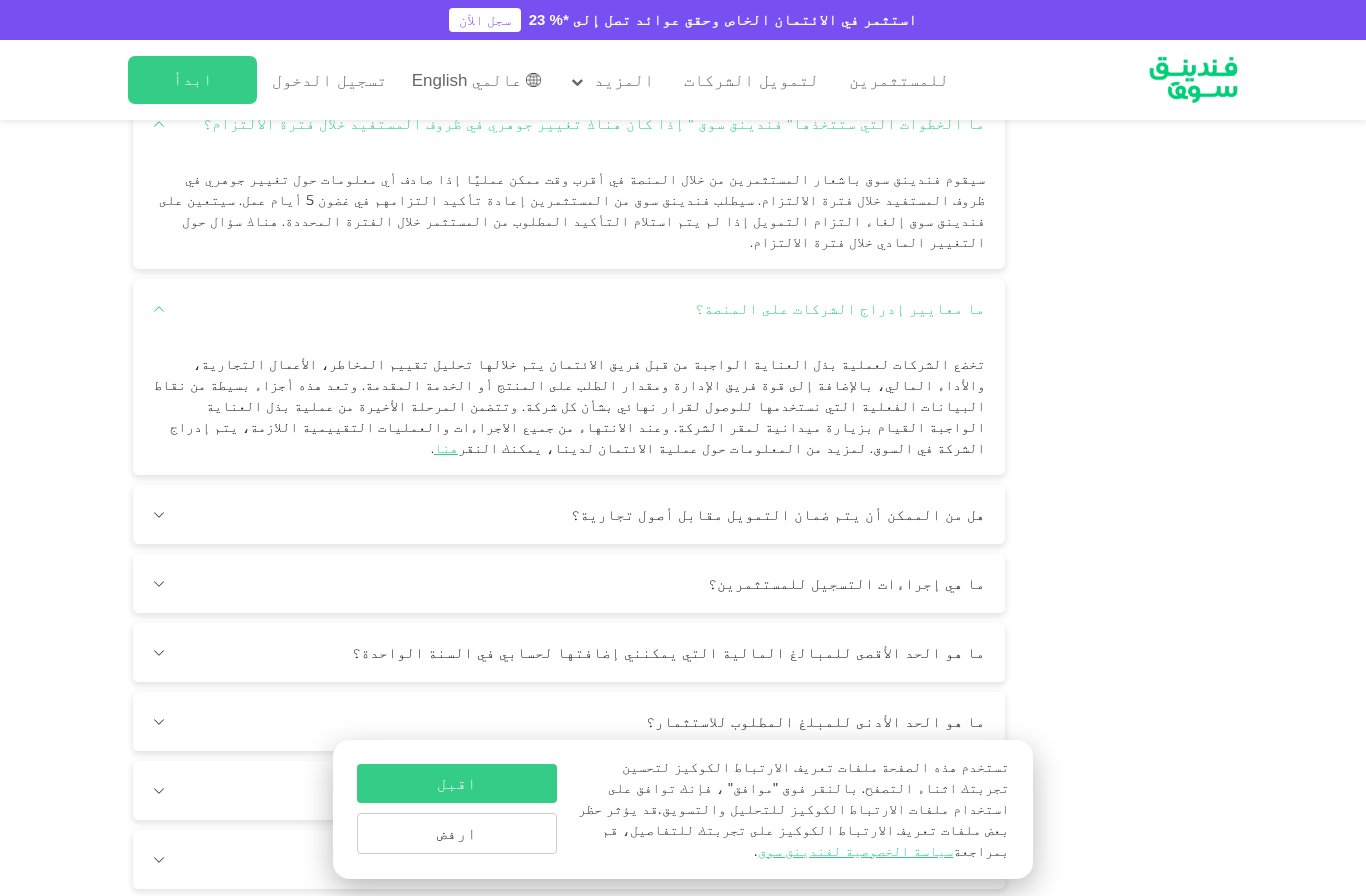 click on "هل من الممكن أن يتم ضمان التمويل مقابل أصول تجارية؟" at bounding box center [569, 514] 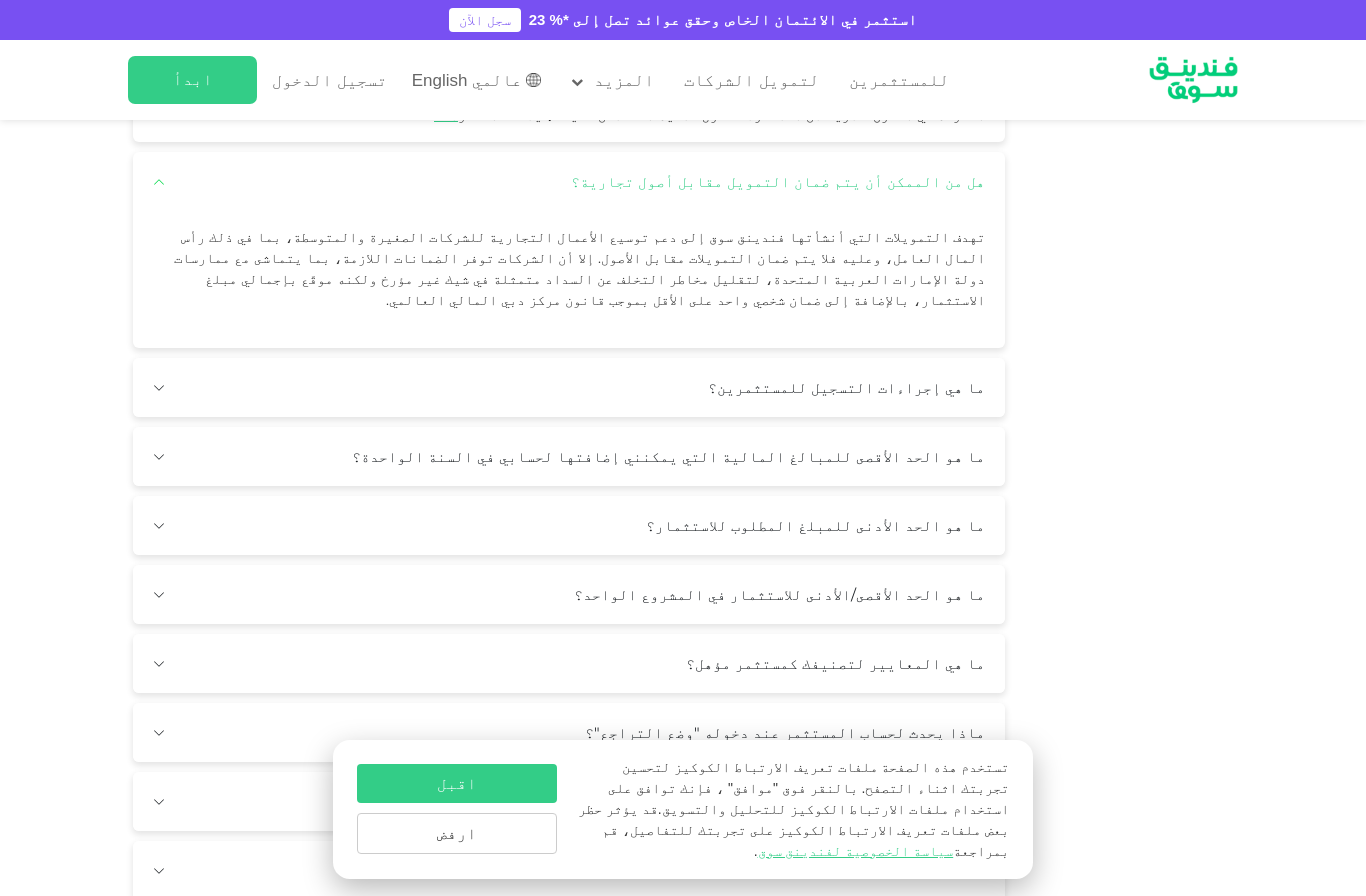 scroll, scrollTop: 2416, scrollLeft: 0, axis: vertical 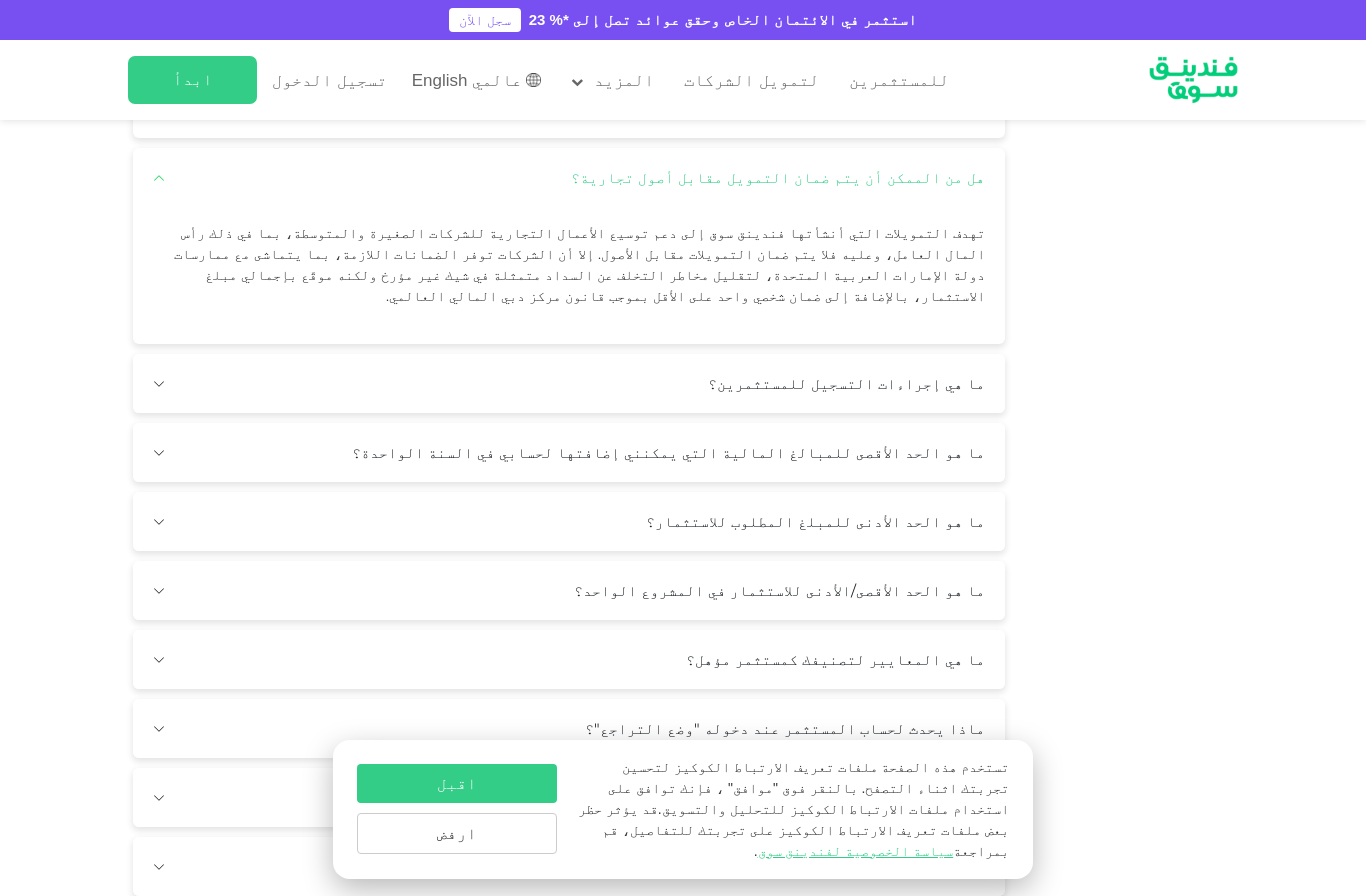 click on "ما هي إجراءات التسجيل للمستثمرين؟" at bounding box center [569, 383] 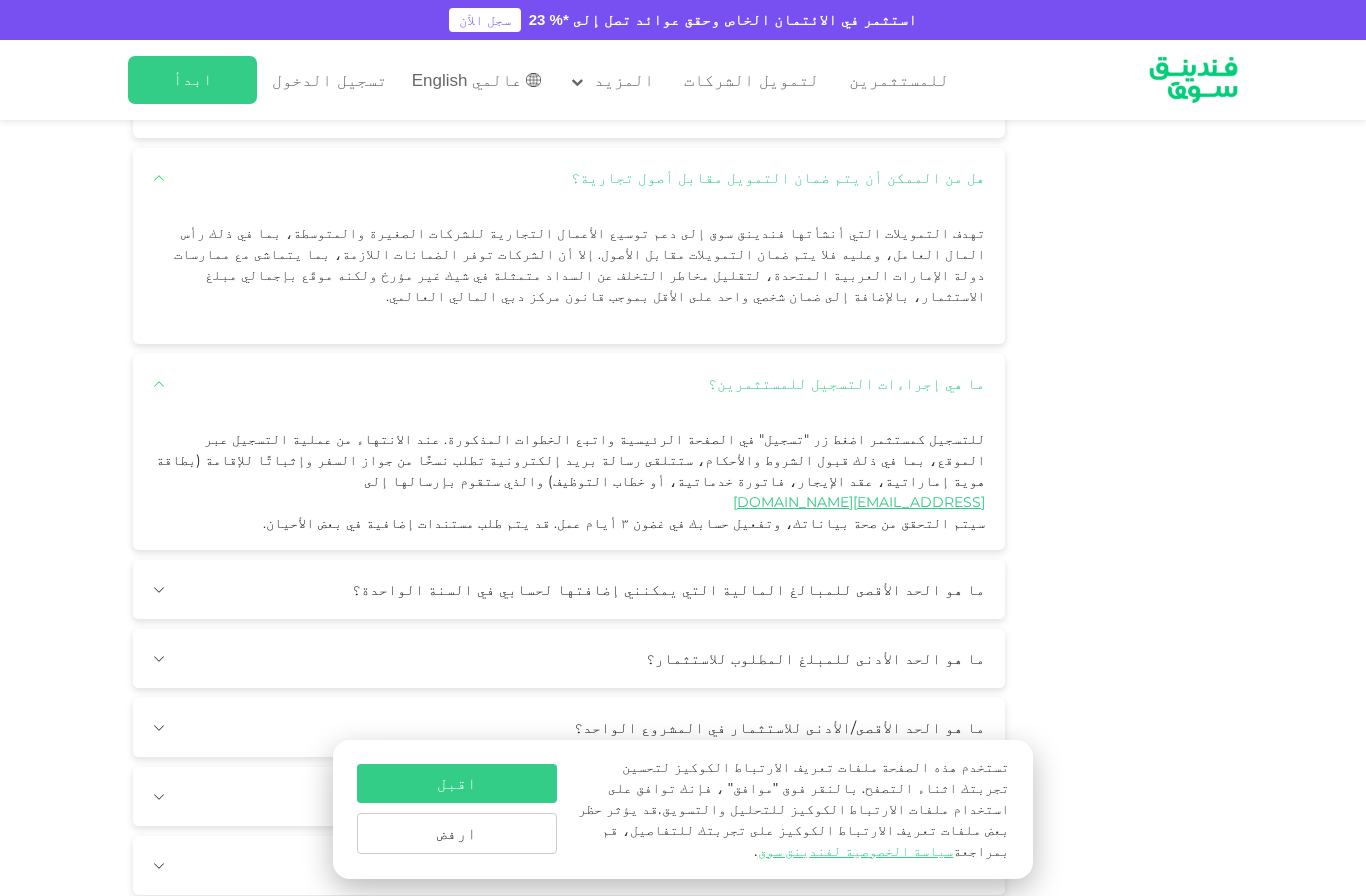 click on "ما هو الحد الأقصى للمبالغ المالية التي يمكنني إضافتها لحسابي في السنة الواحدة؟" at bounding box center (569, 589) 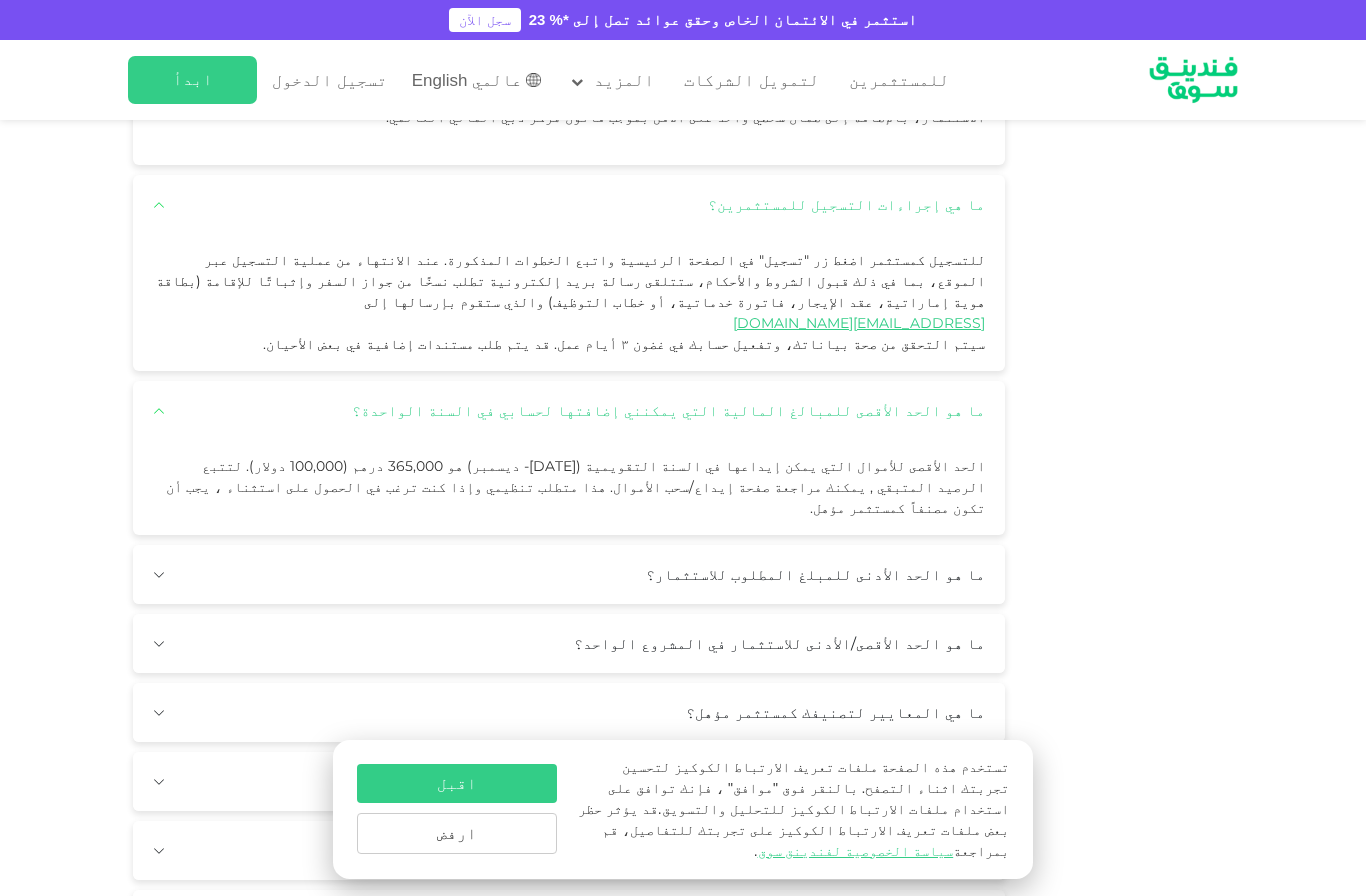 scroll, scrollTop: 2610, scrollLeft: 0, axis: vertical 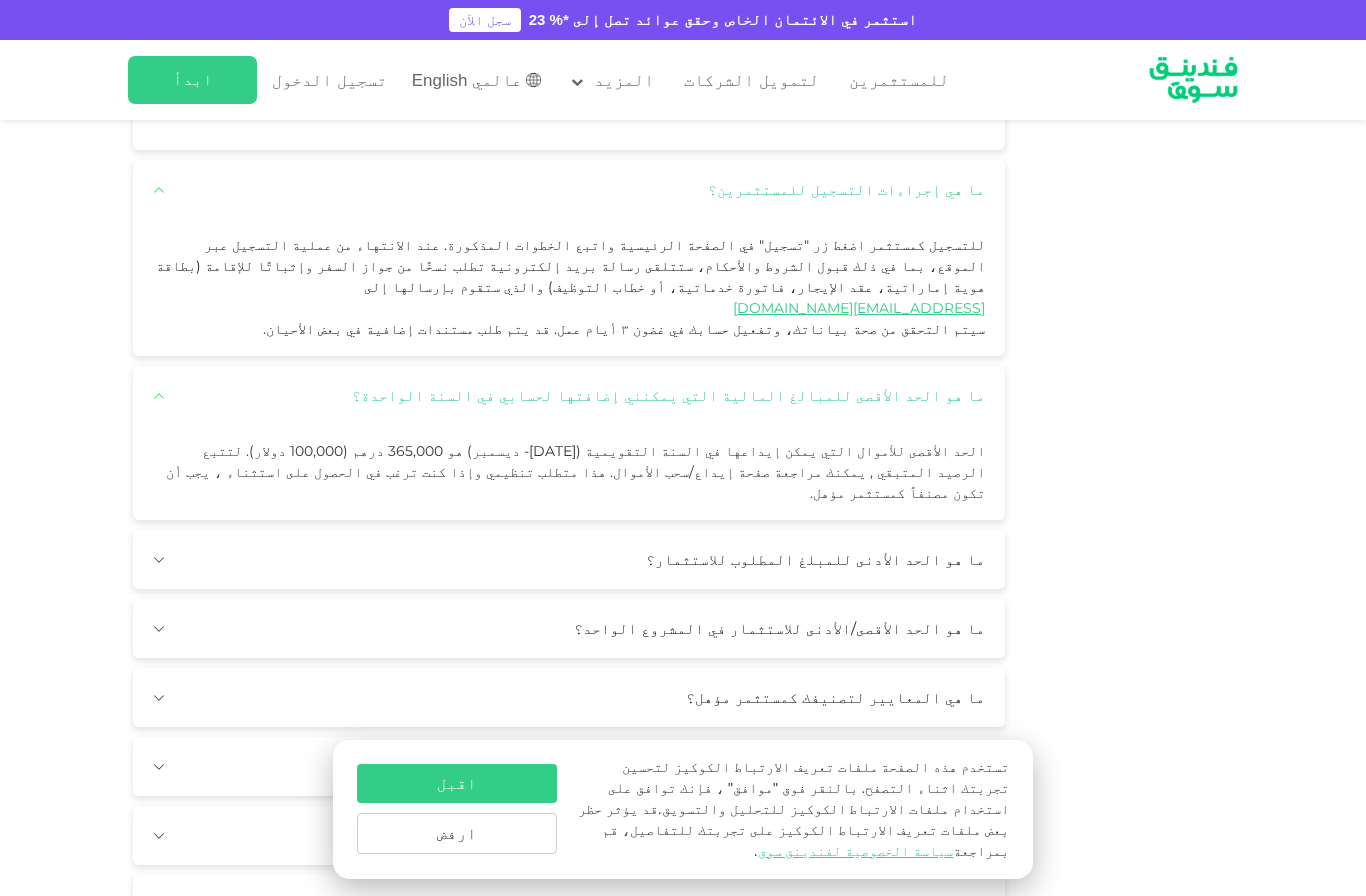click on "ما هو الحد الأدنى للمبلغ المطلوب للاستثمار؟" at bounding box center [569, 559] 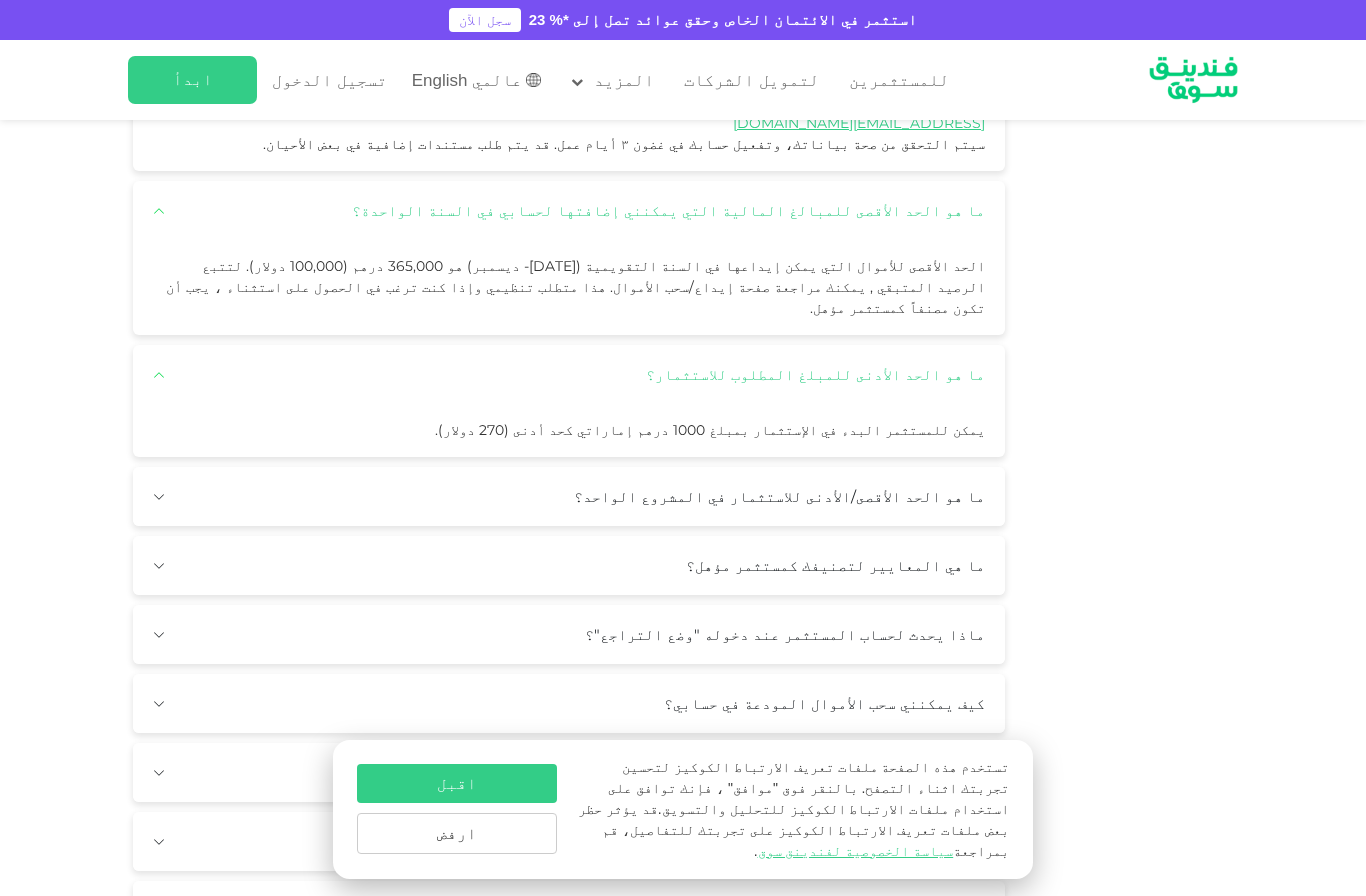 scroll, scrollTop: 2796, scrollLeft: 0, axis: vertical 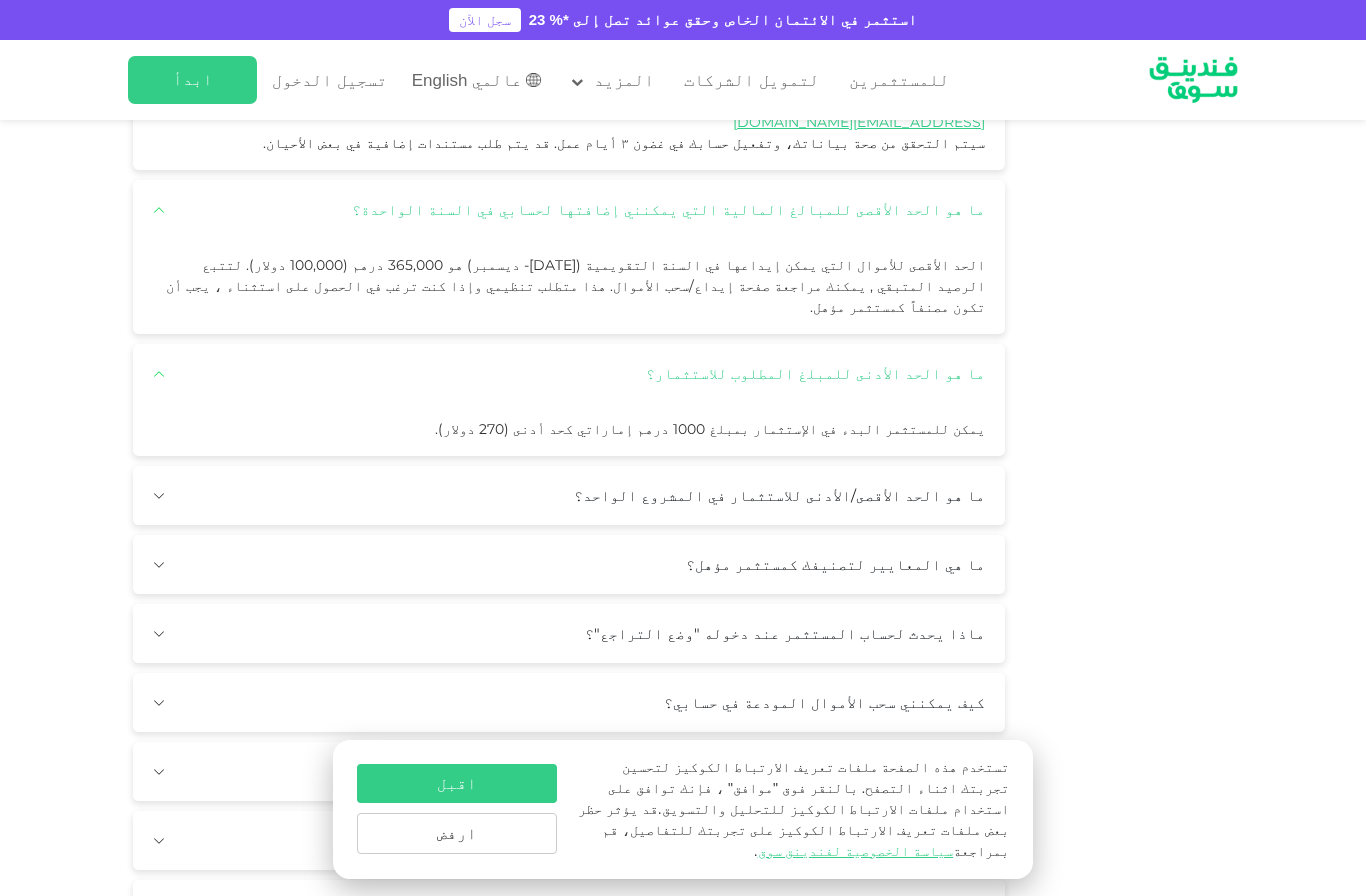 click on "ما هو الحد الأقصى/الأدنى للاستثمار في المشروع الواحد؟" at bounding box center (569, 495) 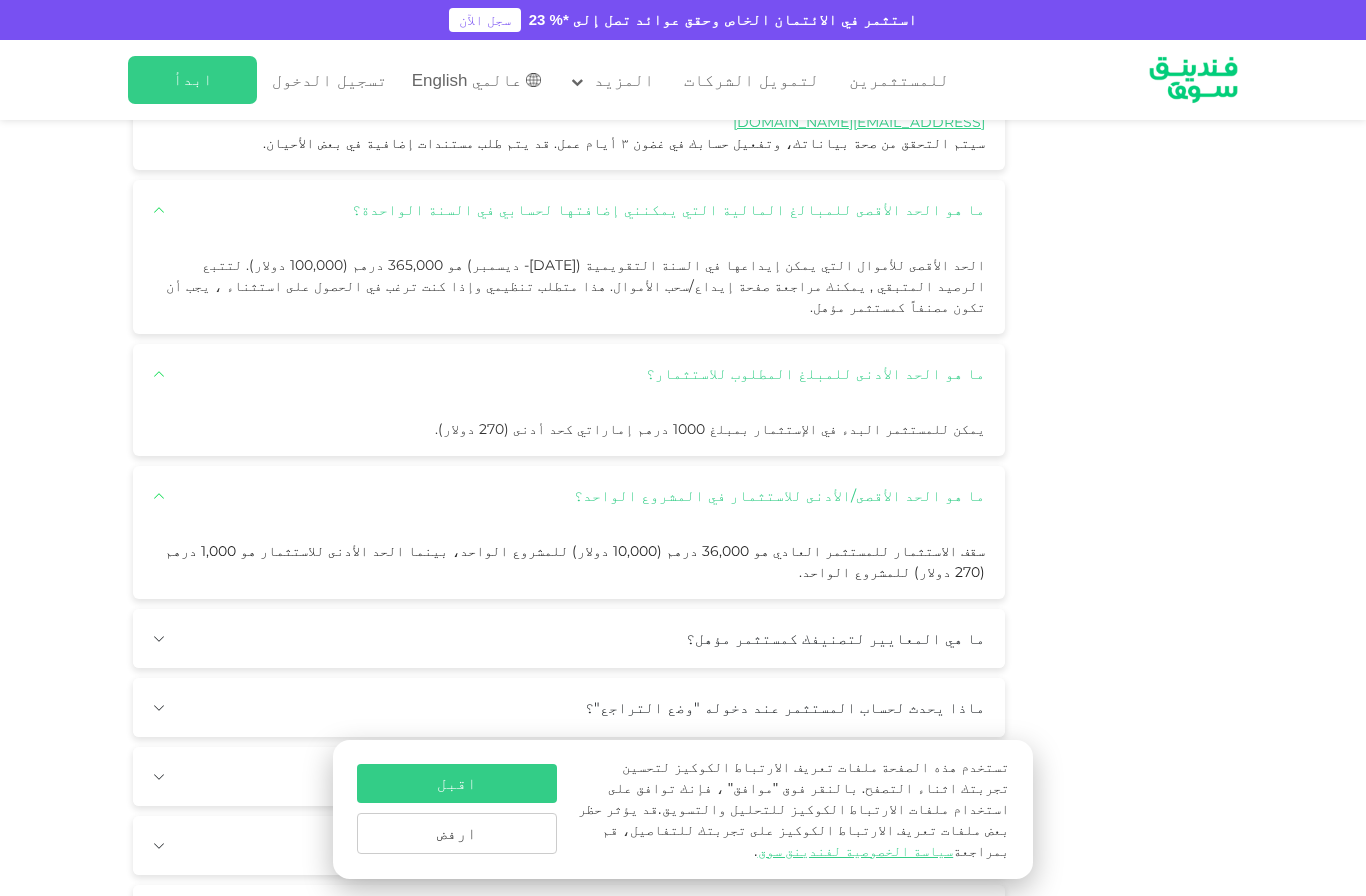 click on "ما هي المعايير لتصنيفك كمستثمر مؤهل؟" at bounding box center [569, 638] 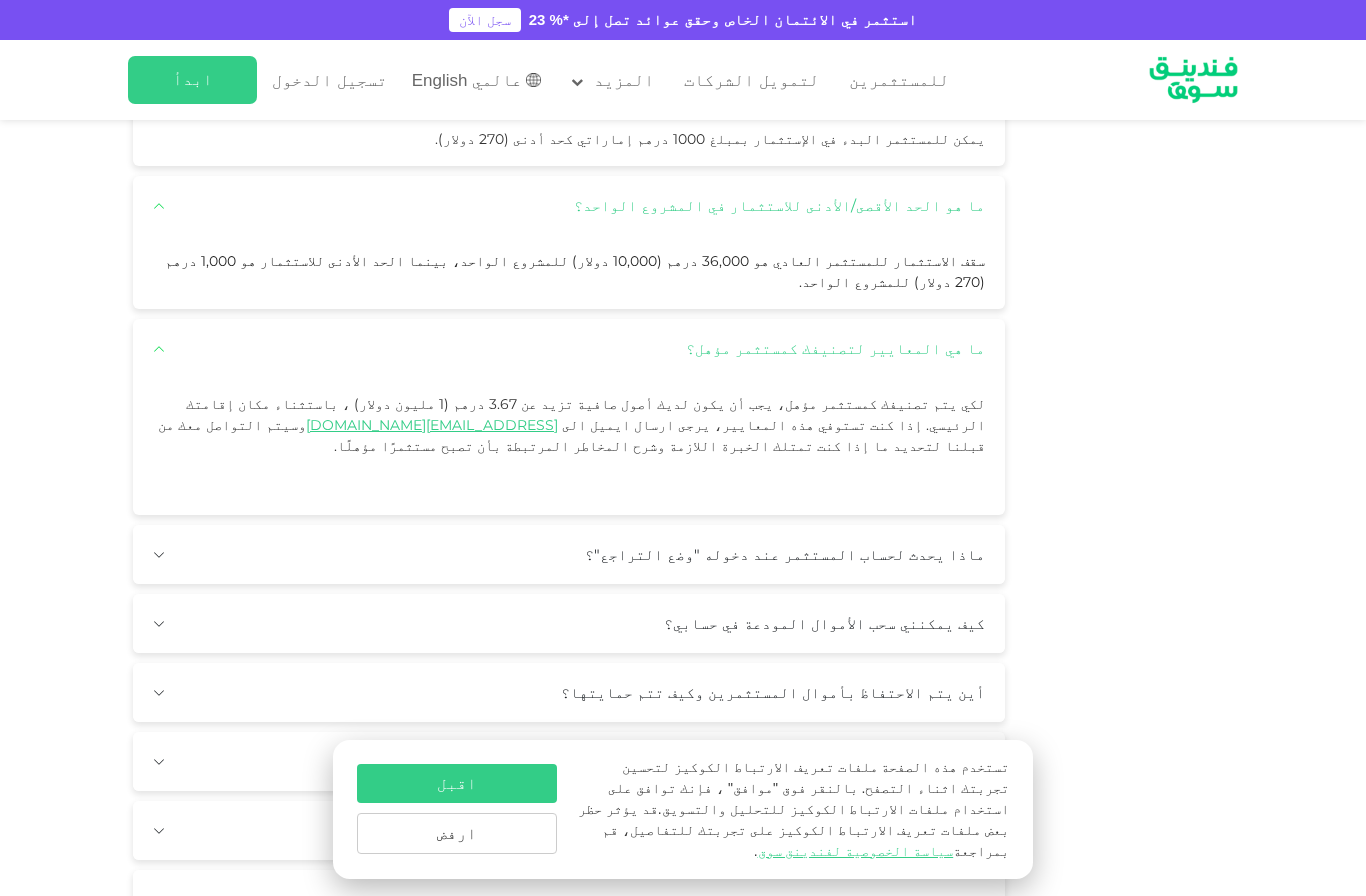 scroll, scrollTop: 3088, scrollLeft: 0, axis: vertical 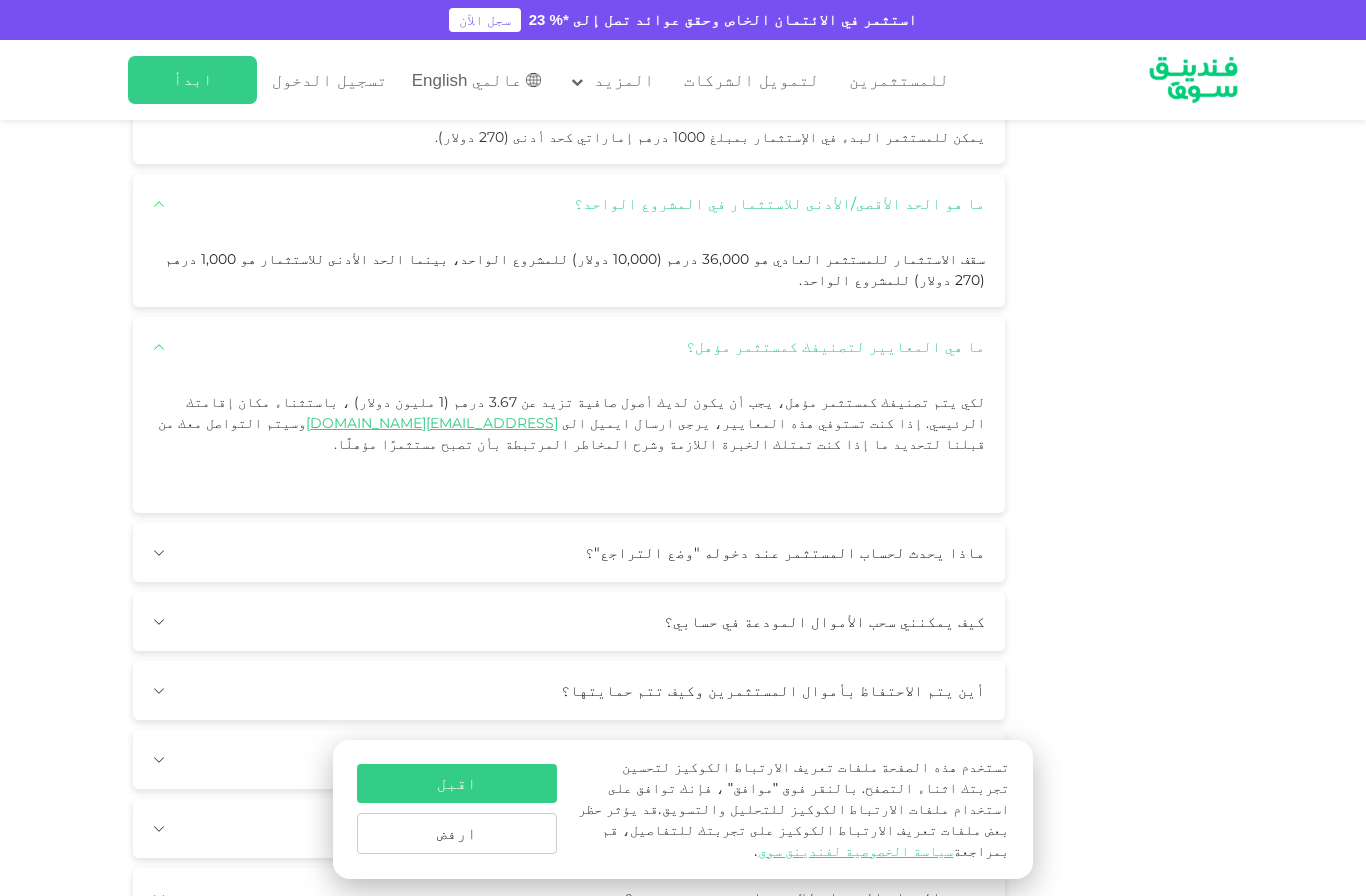 click on "ماذا يحدث لحساب المستثمر عند دخوله "وضع التراجع"؟" at bounding box center [569, 552] 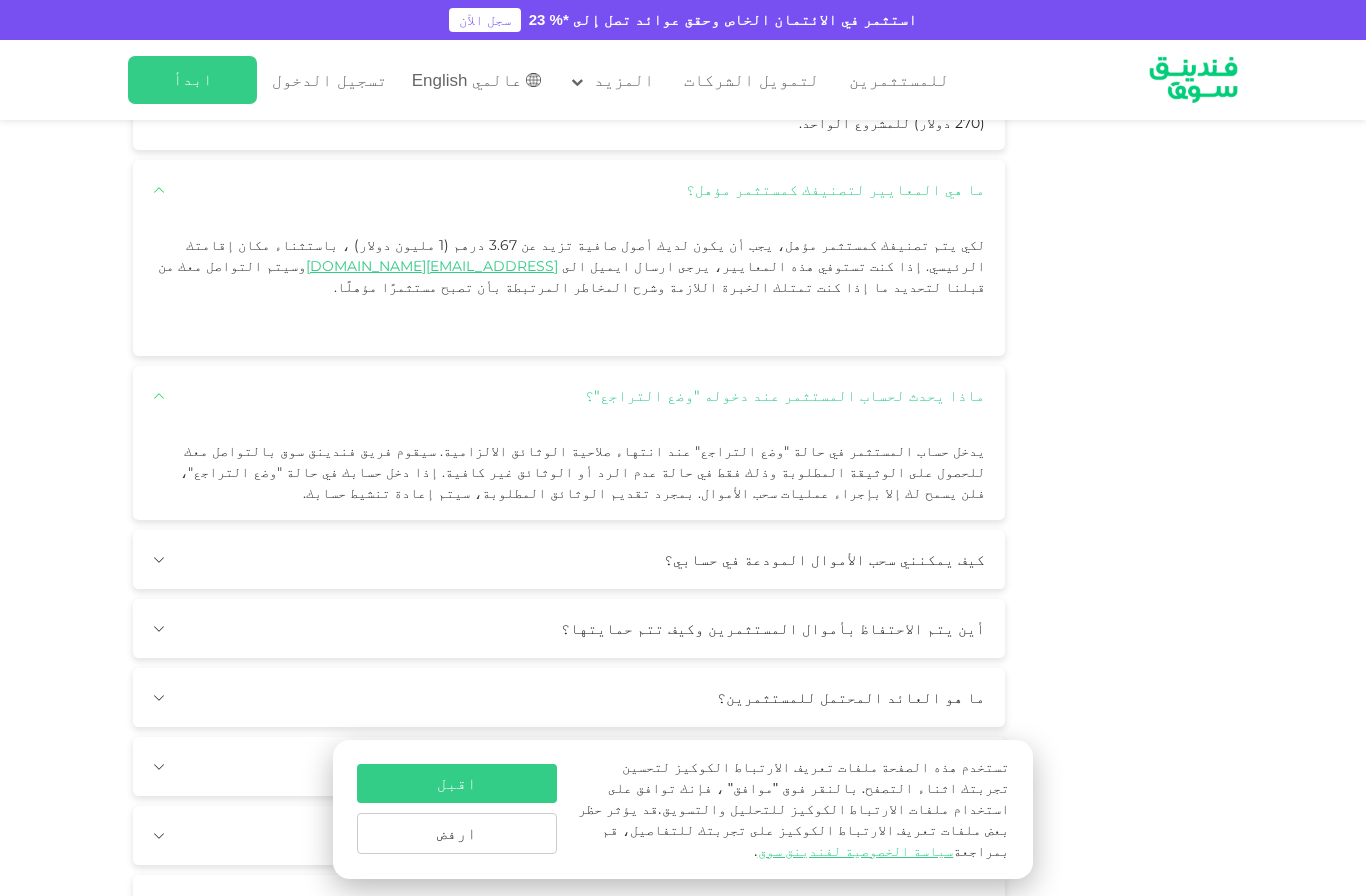 scroll, scrollTop: 3250, scrollLeft: 0, axis: vertical 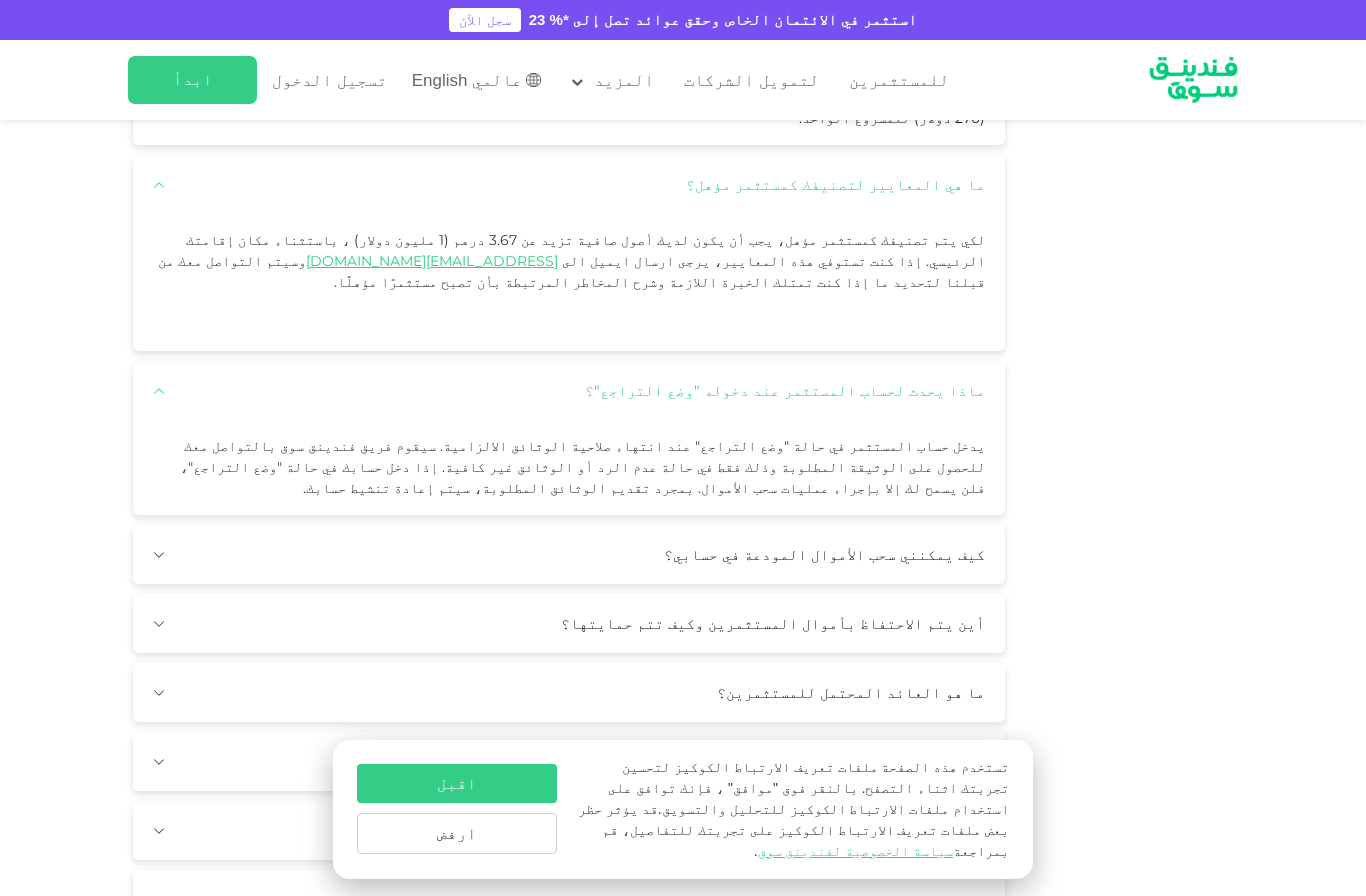 click on "كيف يمكنني سحب الأموال المودعة في حسابي؟" at bounding box center (569, 554) 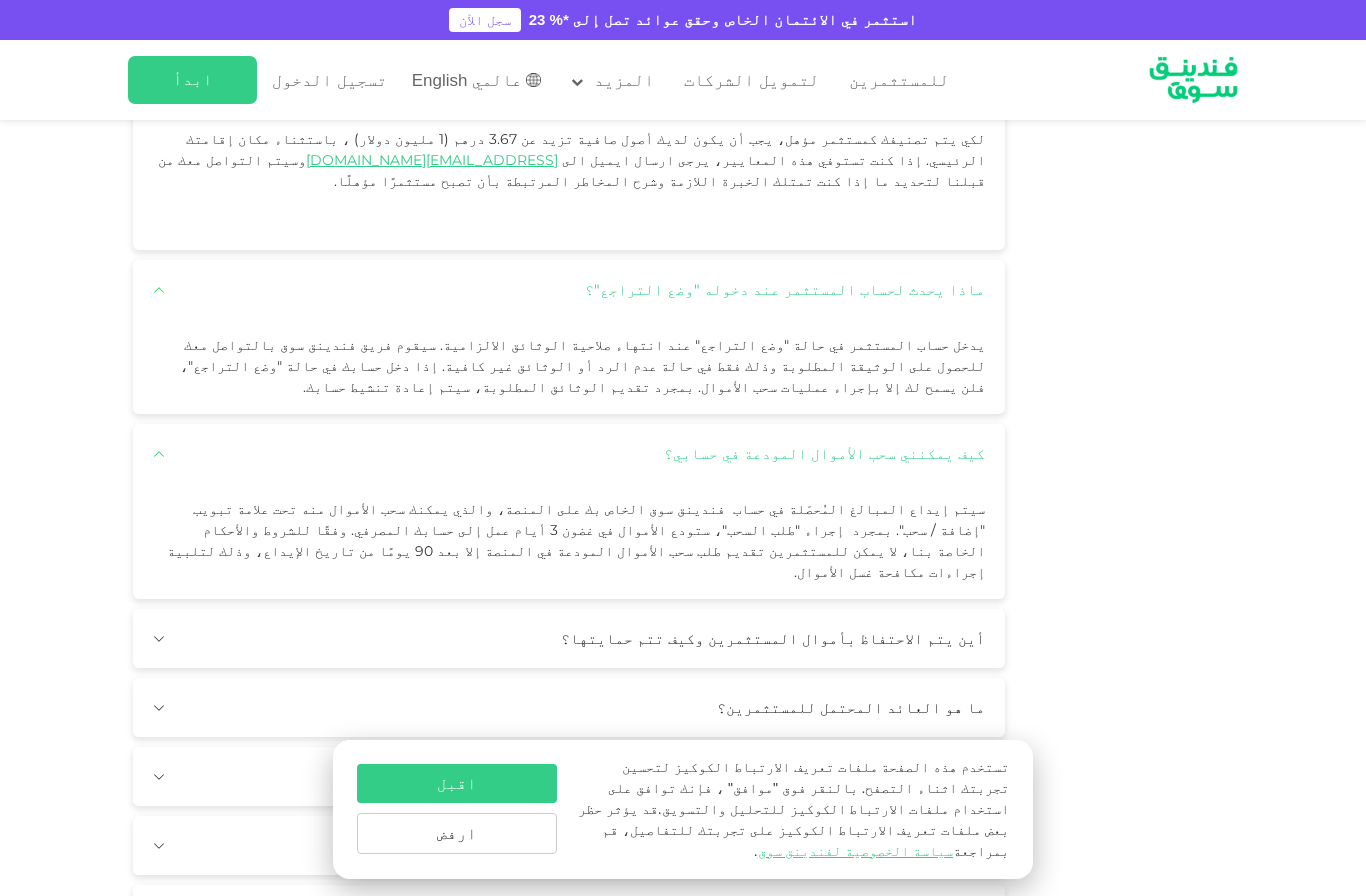 scroll, scrollTop: 3352, scrollLeft: 0, axis: vertical 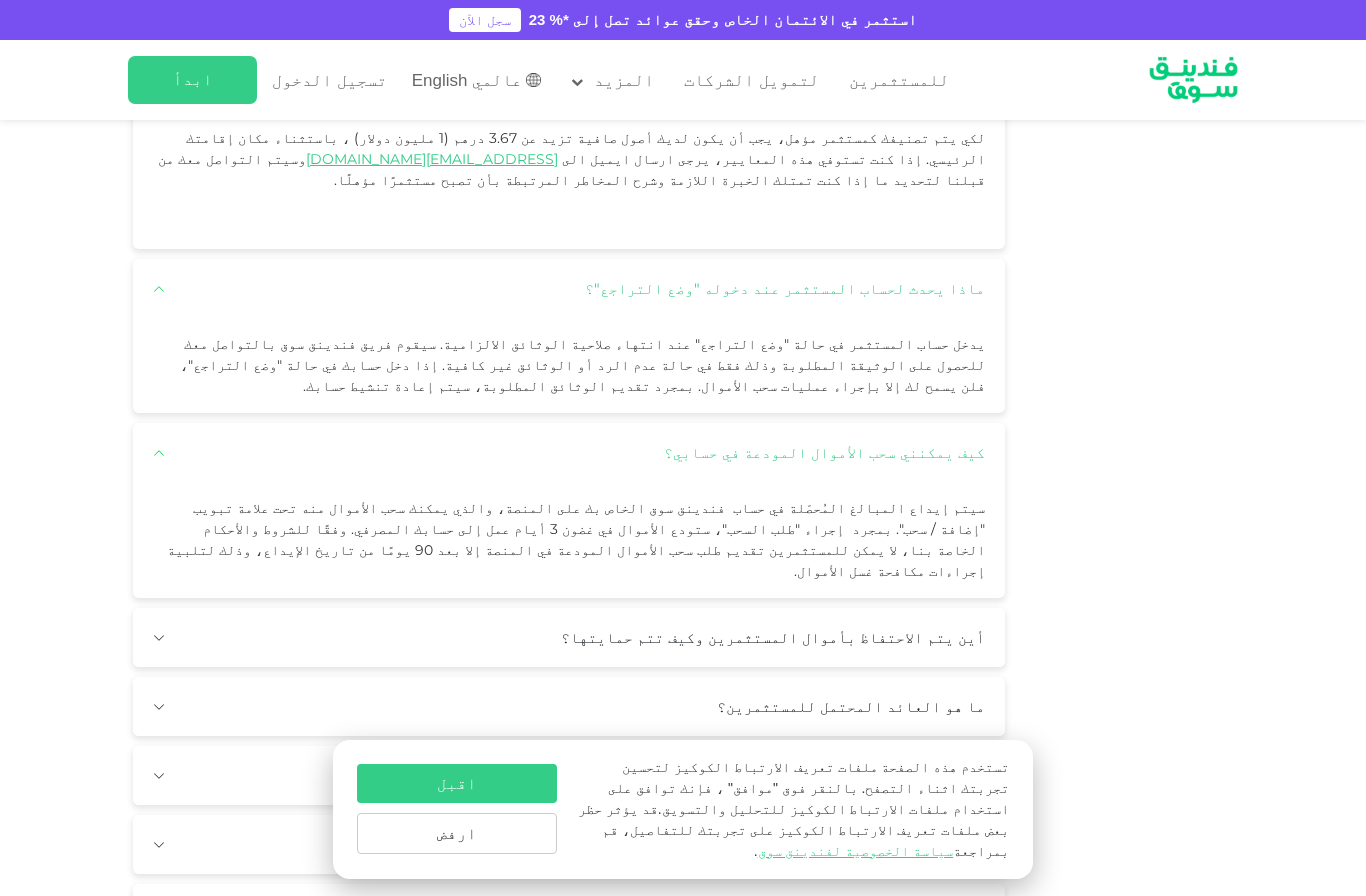 click on "أين يتم الاحتفاظ بأموال المستثمرين وكيف تتم حمايتها؟" at bounding box center [569, 637] 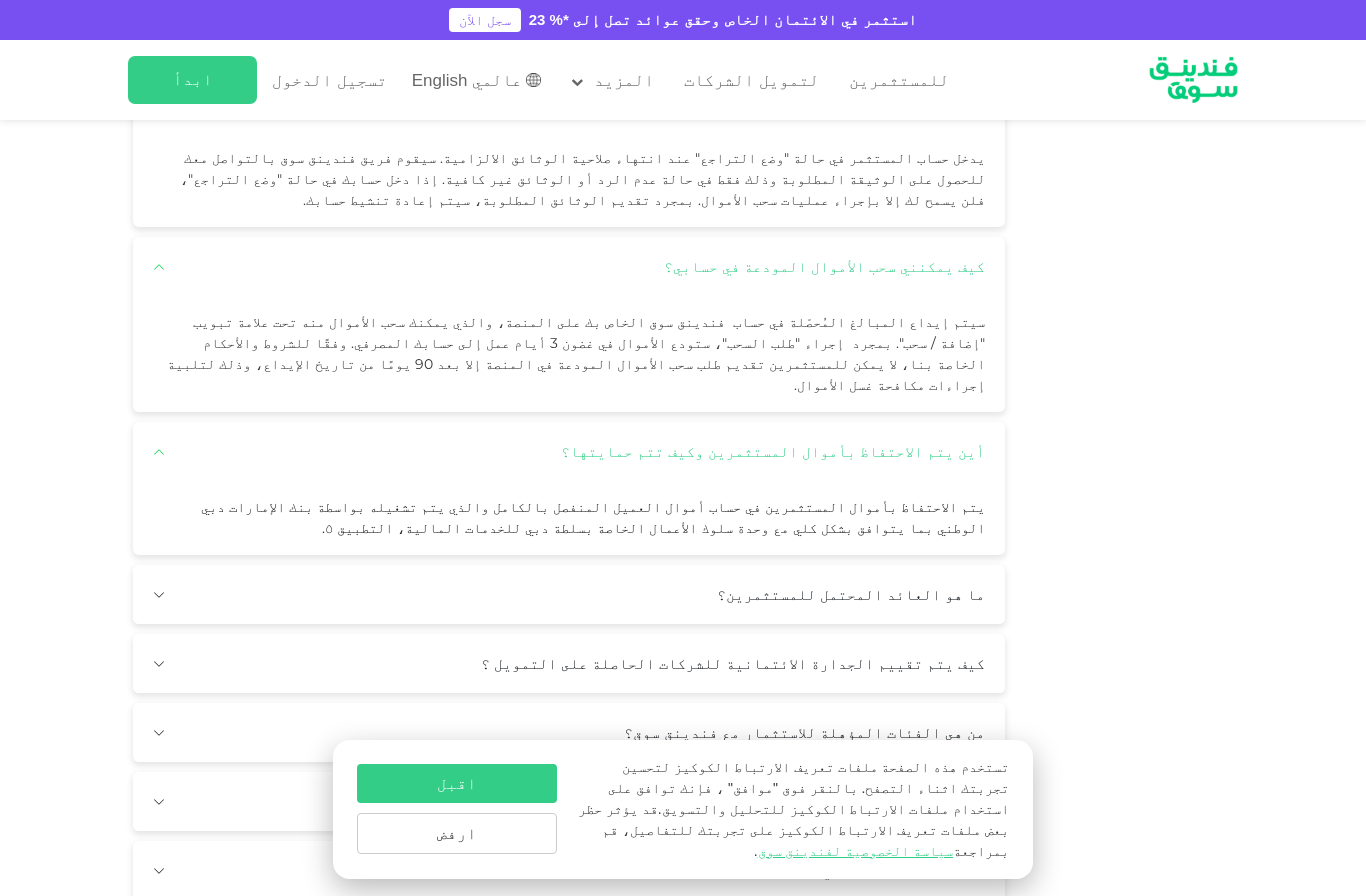 scroll, scrollTop: 3545, scrollLeft: 0, axis: vertical 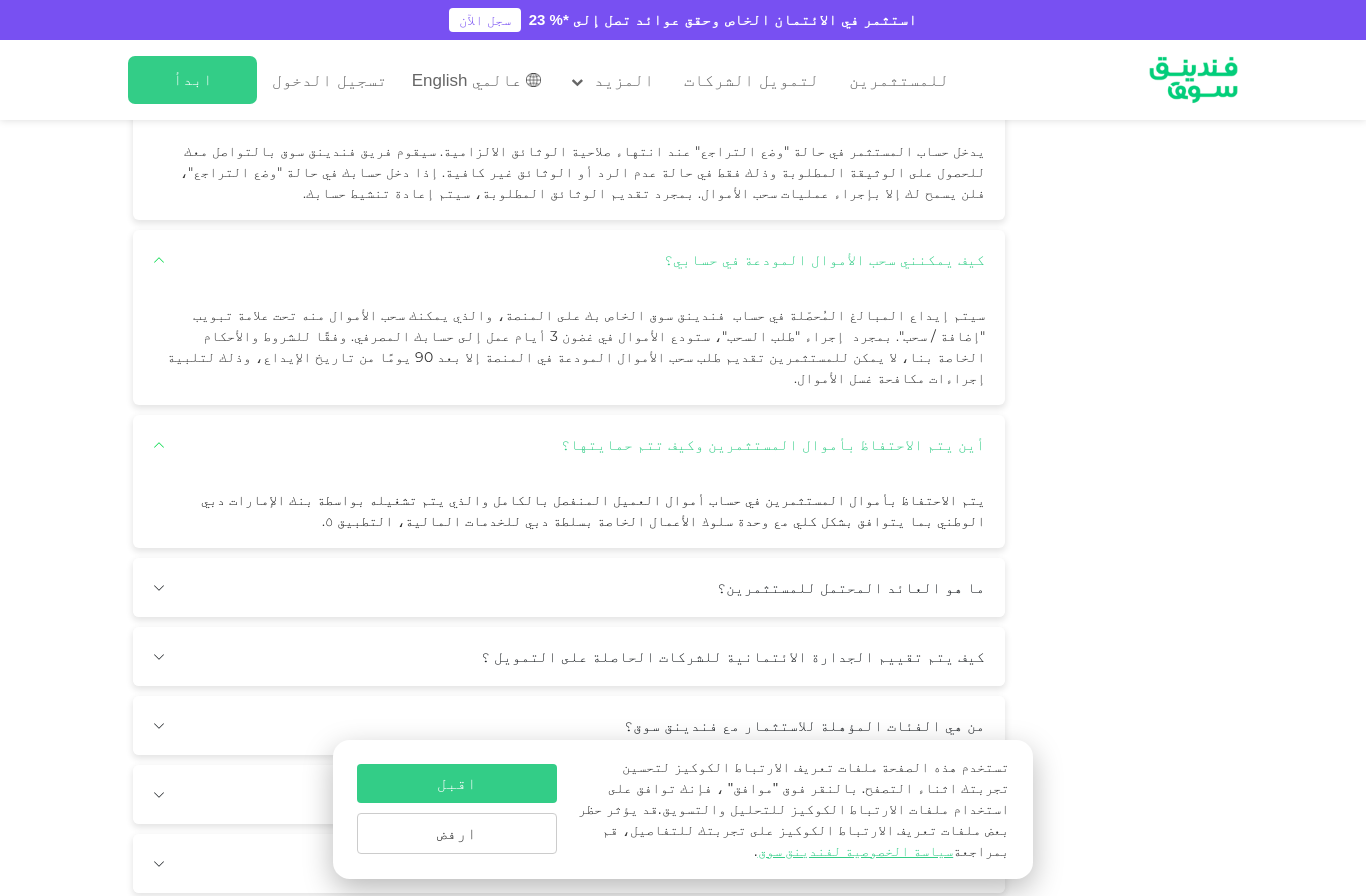 click on "ما هو العائد المحتمل للمستثمرين؟" at bounding box center [569, 587] 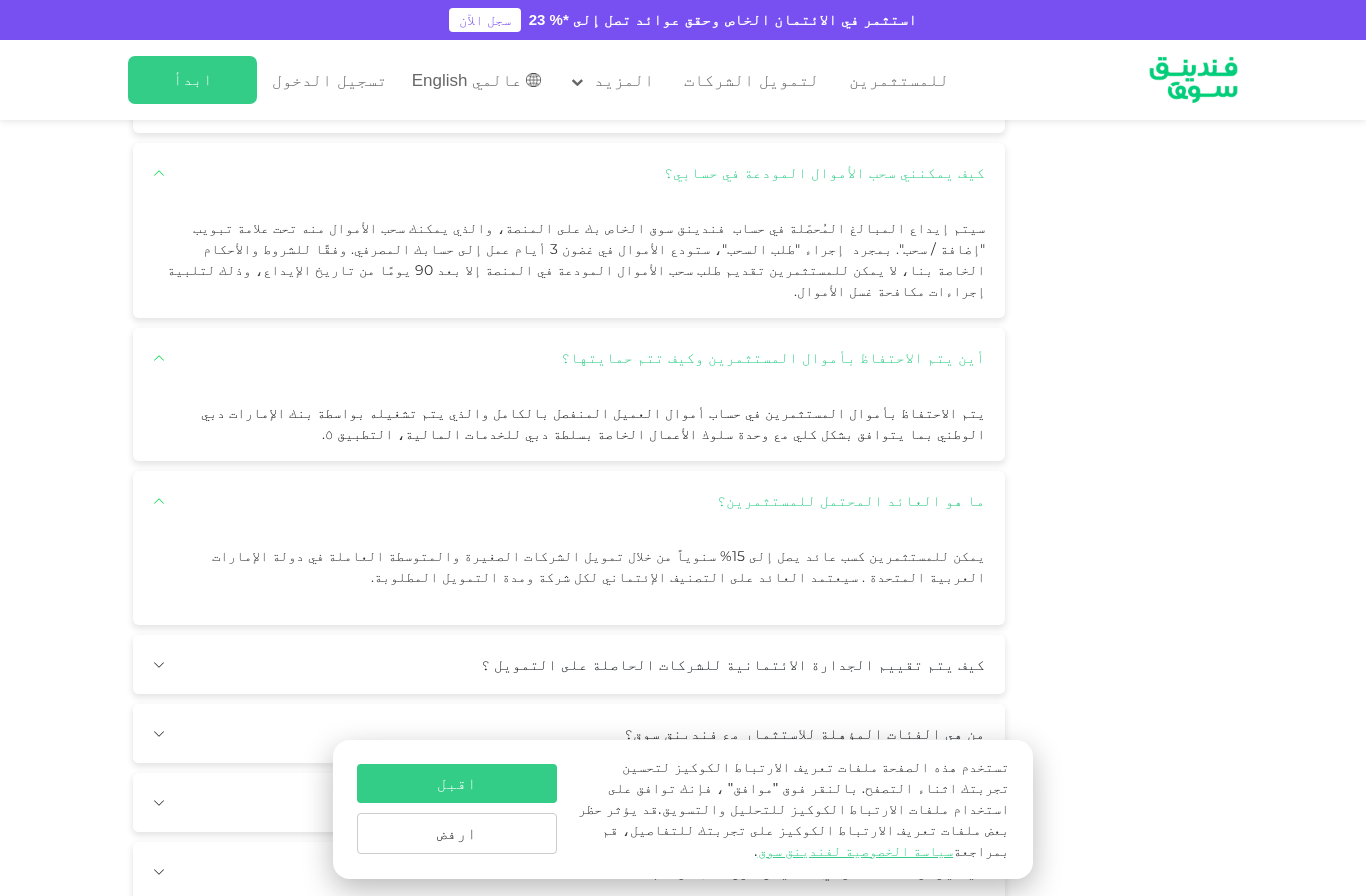 scroll, scrollTop: 3666, scrollLeft: 0, axis: vertical 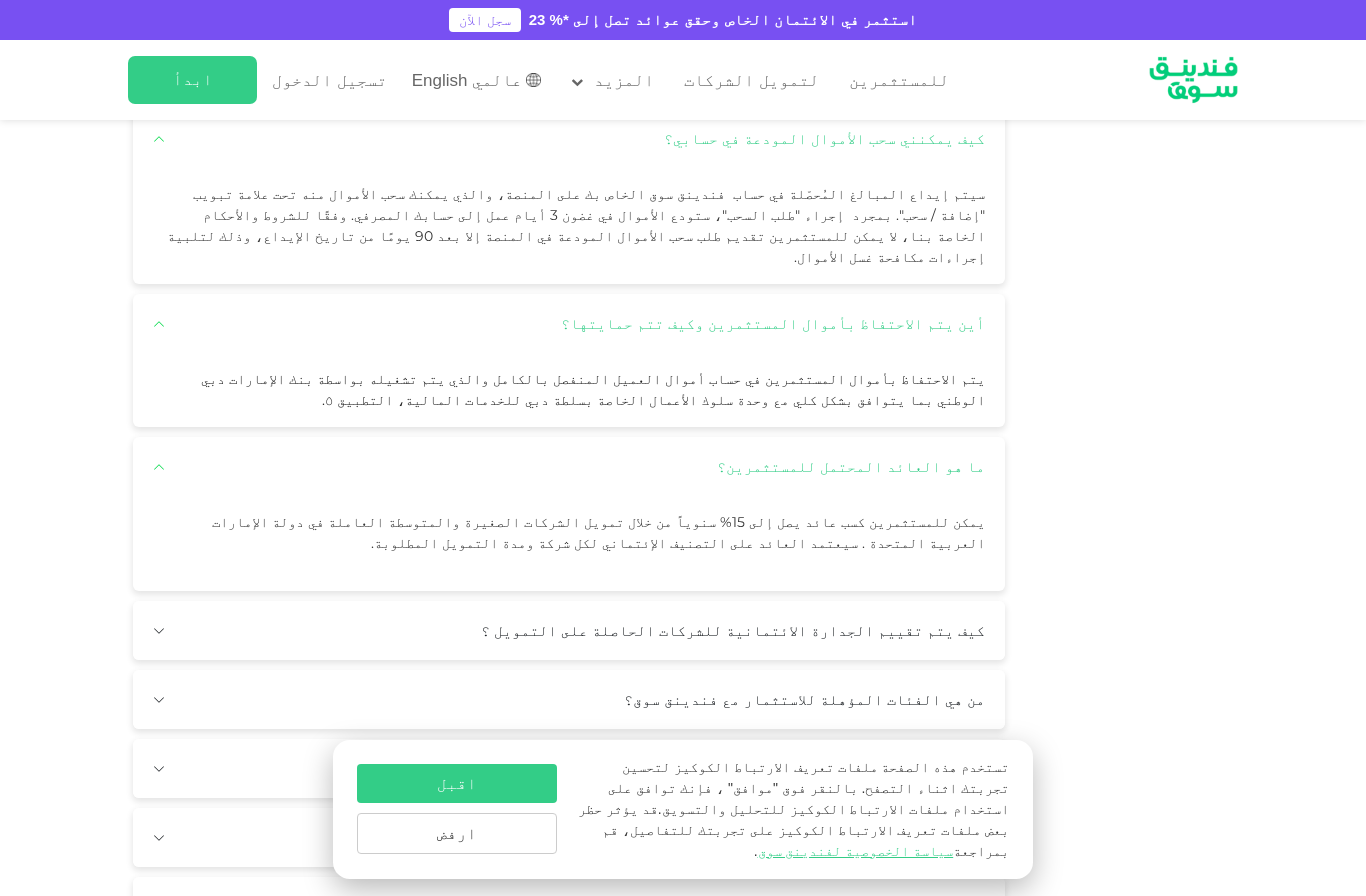 click on "كيف يتم تقييم الجدارة الائتمانية للشركات الحاصلة على التمويل ؟" at bounding box center (569, 630) 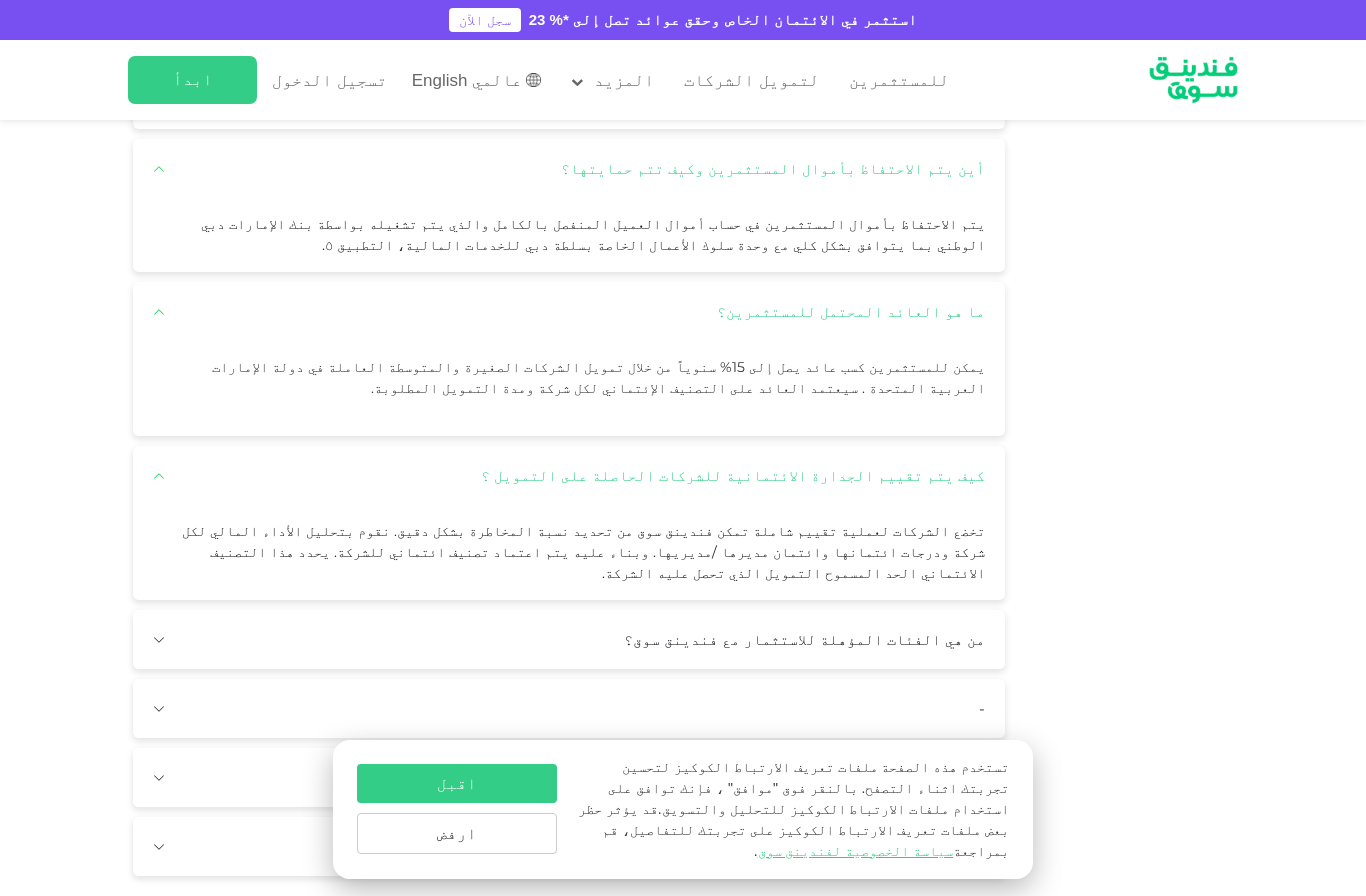 scroll, scrollTop: 3846, scrollLeft: 0, axis: vertical 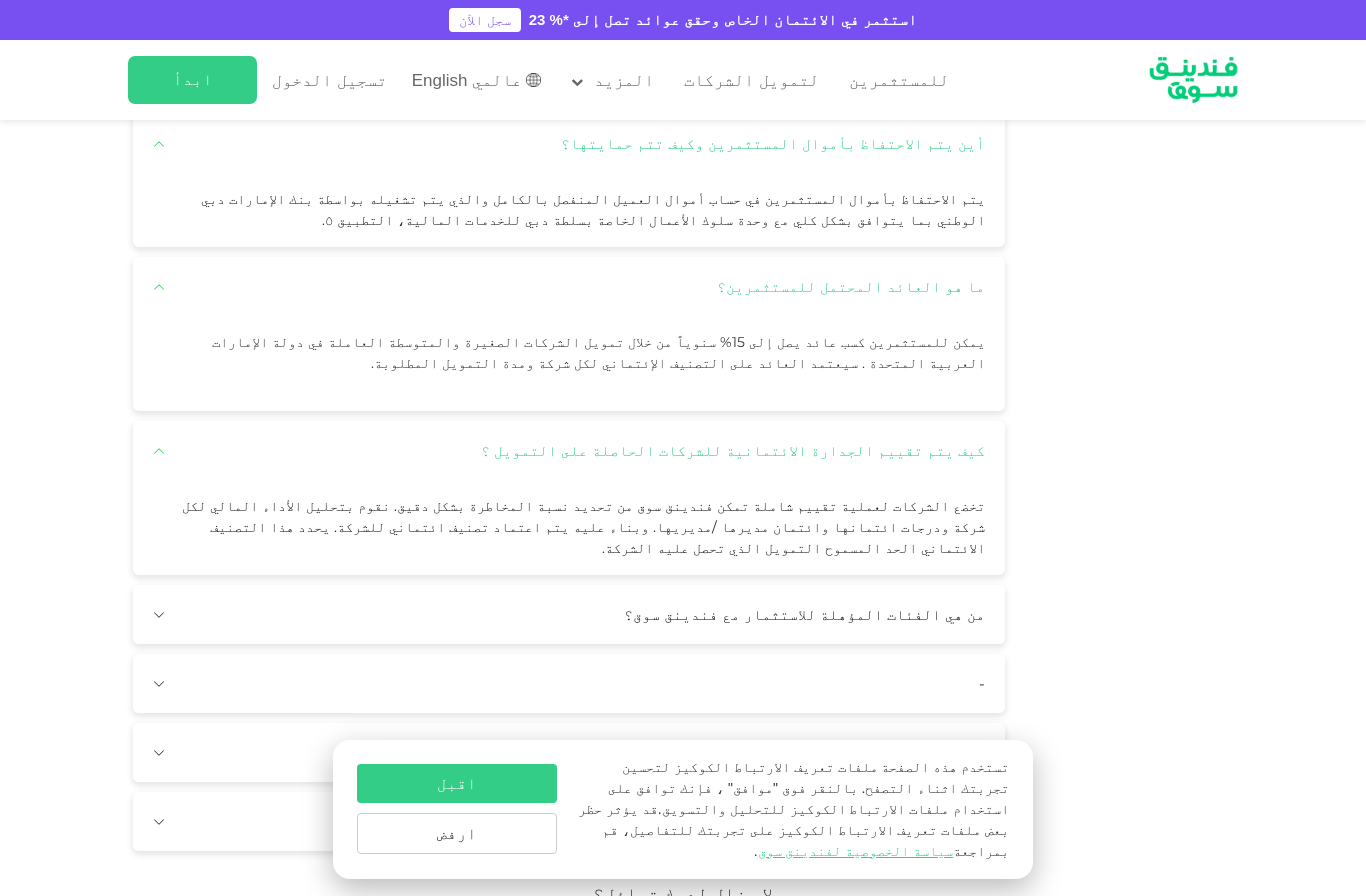 click on "من هي الفئات المؤهلة للاستثمار مع فندينق سوق؟" at bounding box center (569, 614) 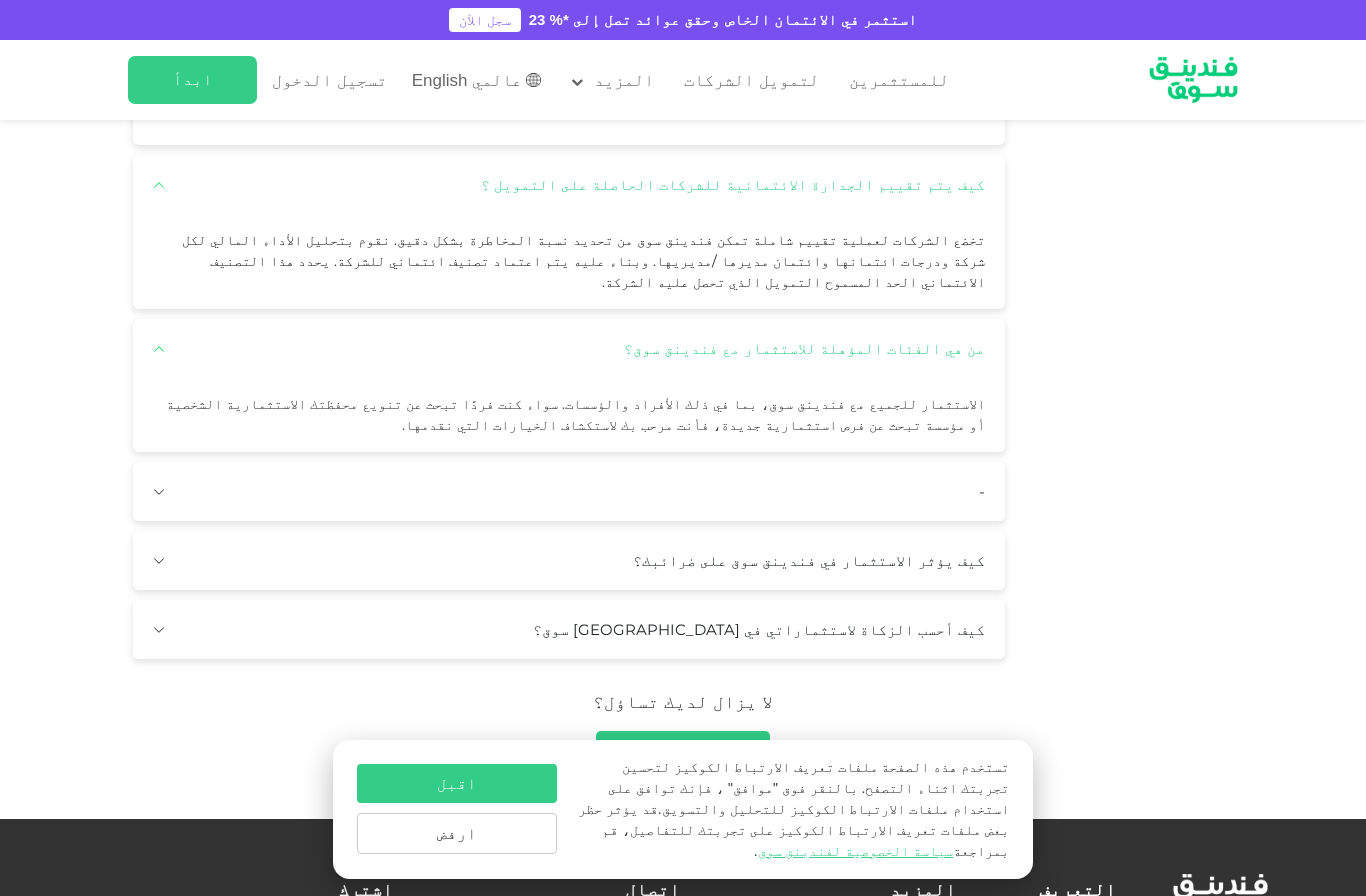 scroll, scrollTop: 4113, scrollLeft: 0, axis: vertical 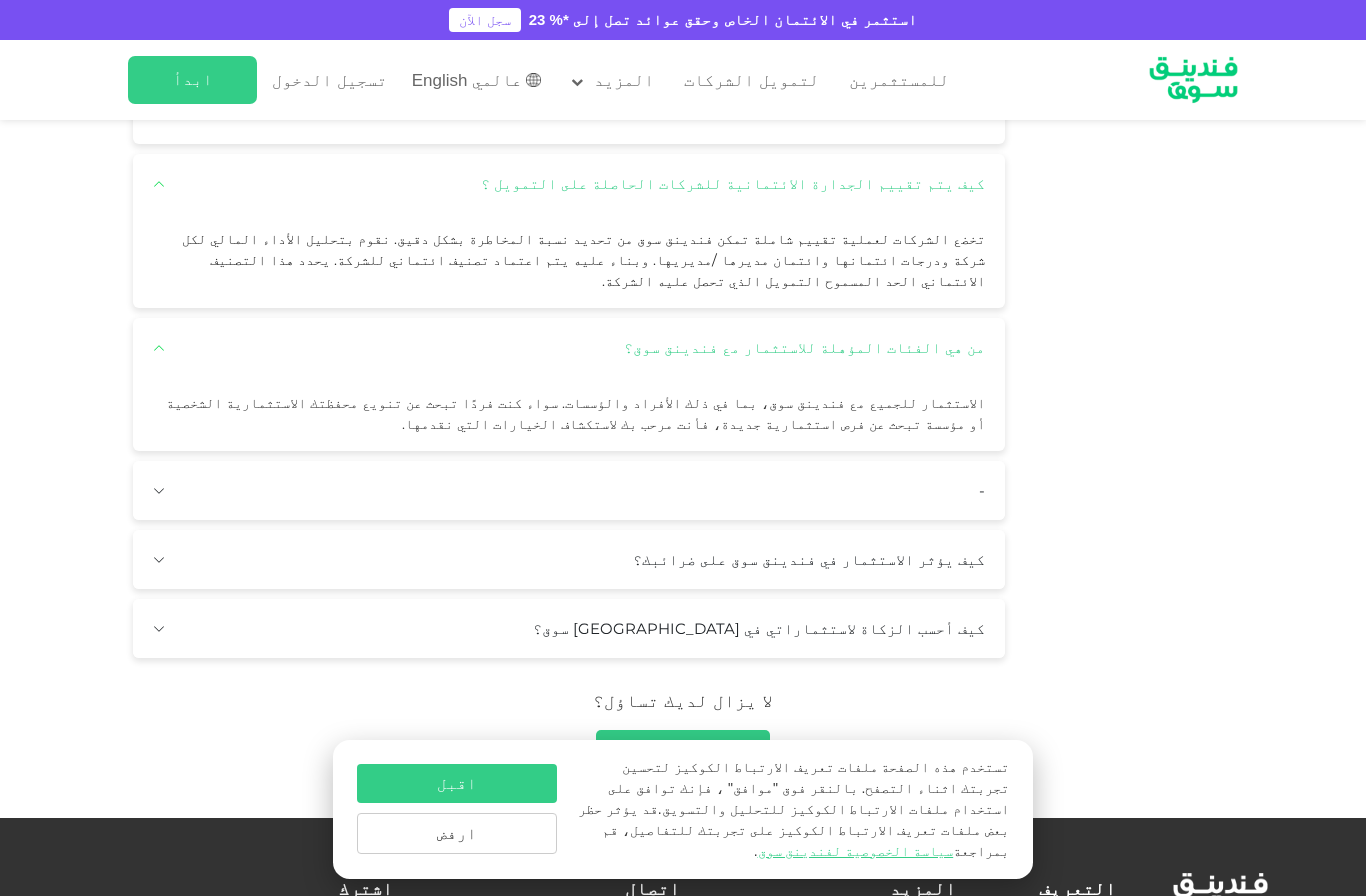 click on "كيف يؤثر الاستثمار في فندينق سوق على ضرائبك؟" at bounding box center (569, 559) 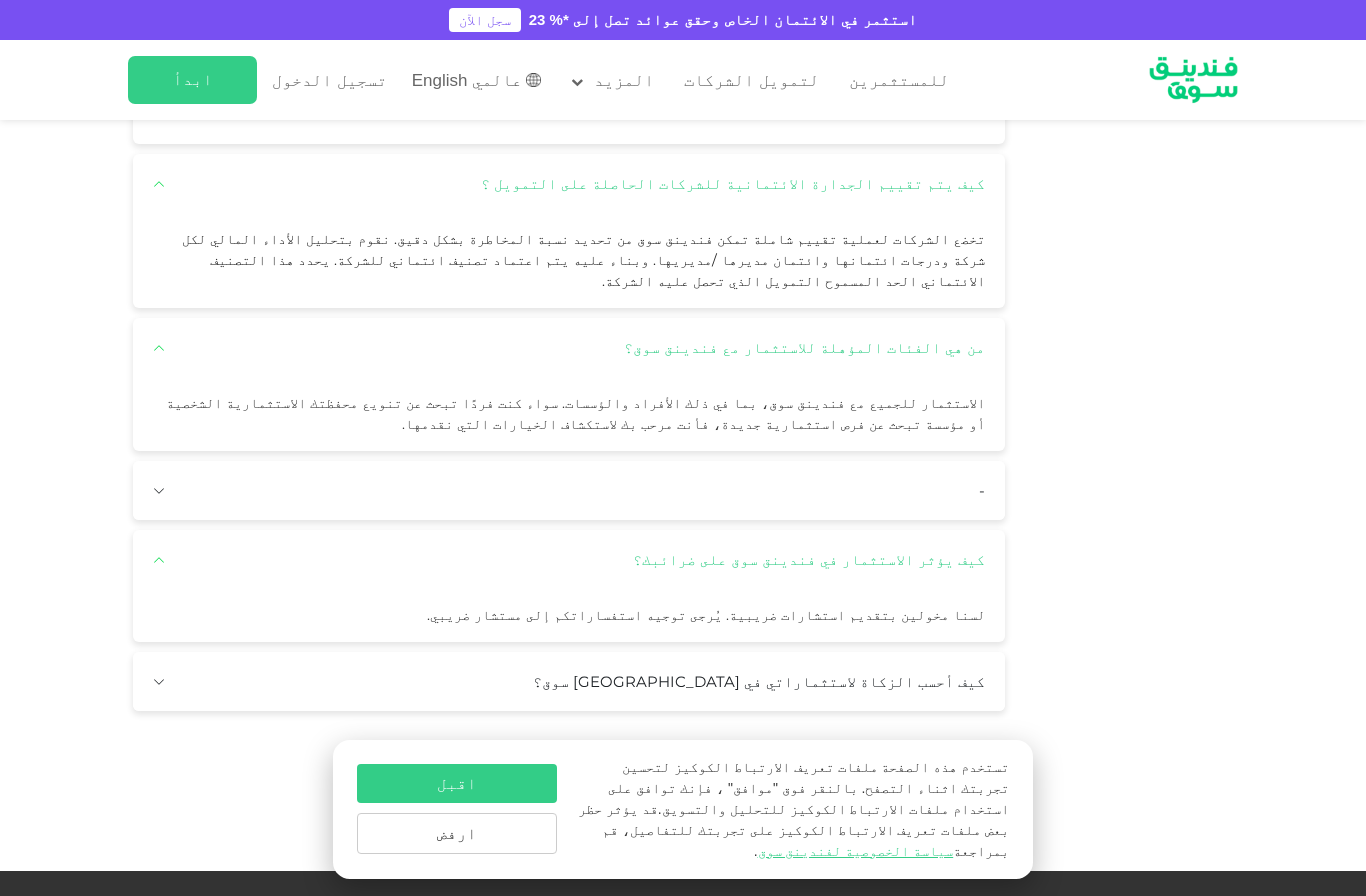 click on "كيف أحسب الزكاة لاستثماراتي في فندينق سوق؟" at bounding box center [569, 681] 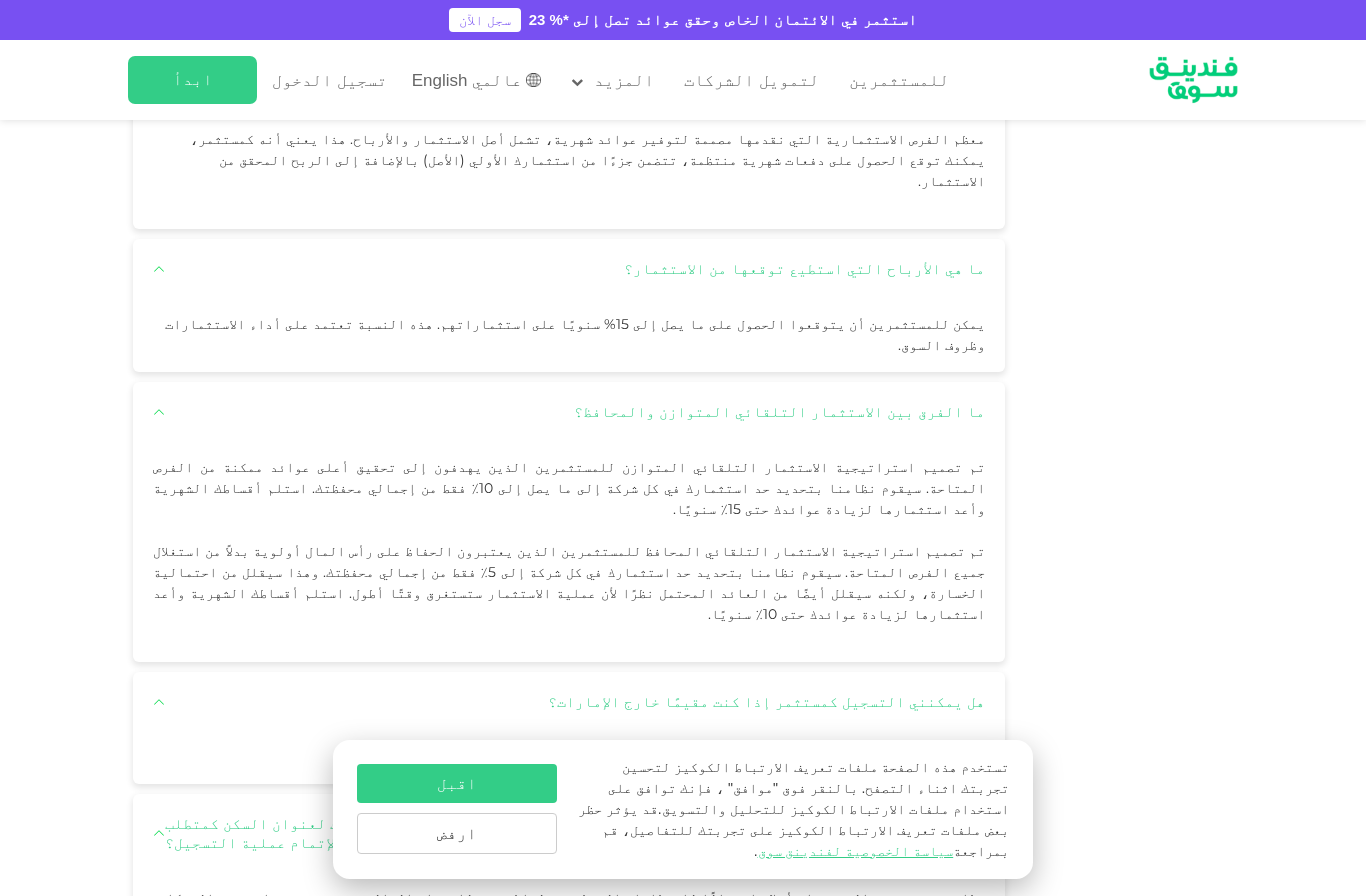 scroll, scrollTop: 0, scrollLeft: 0, axis: both 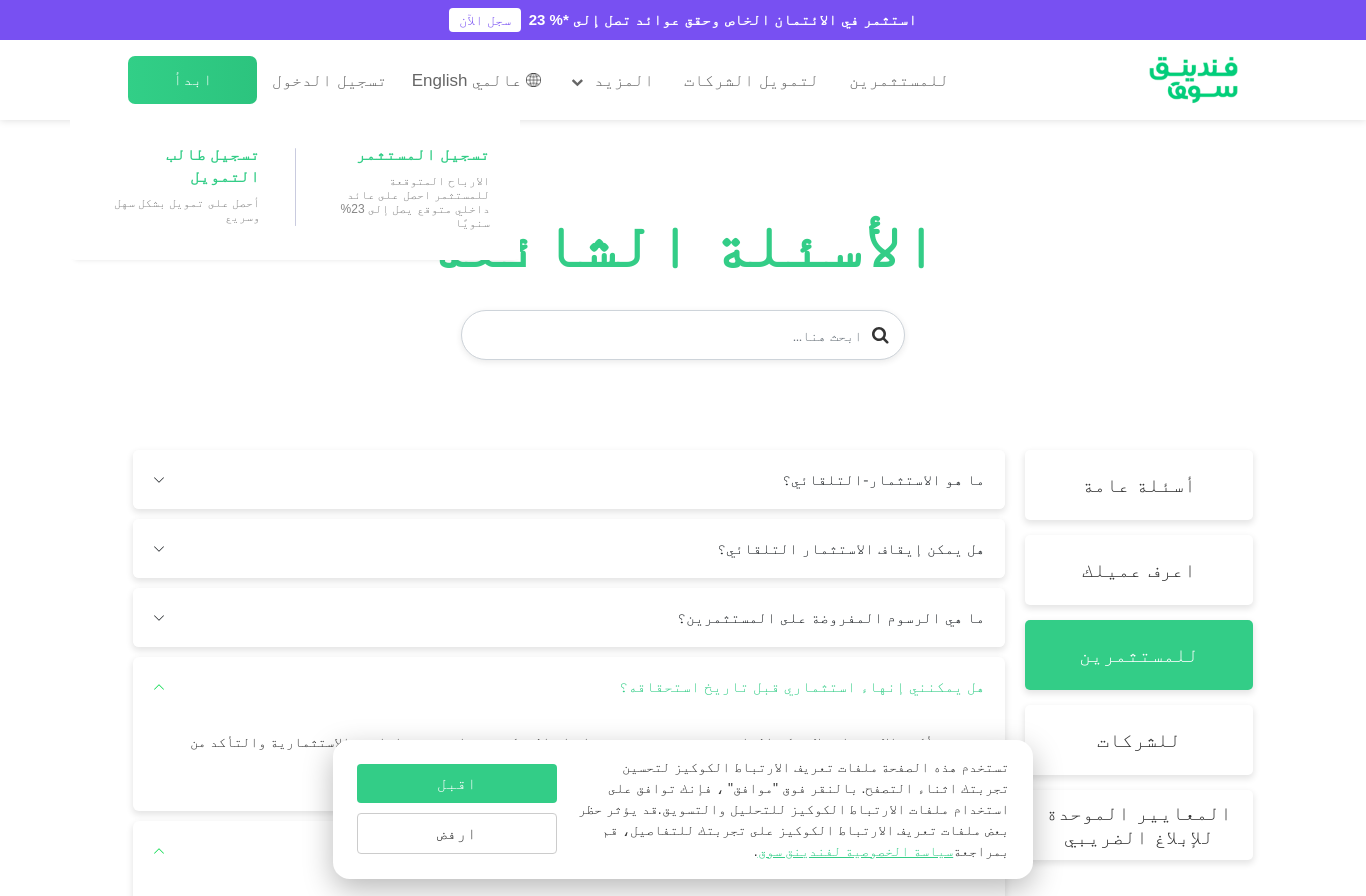 click on "ابدأ" at bounding box center [192, 80] 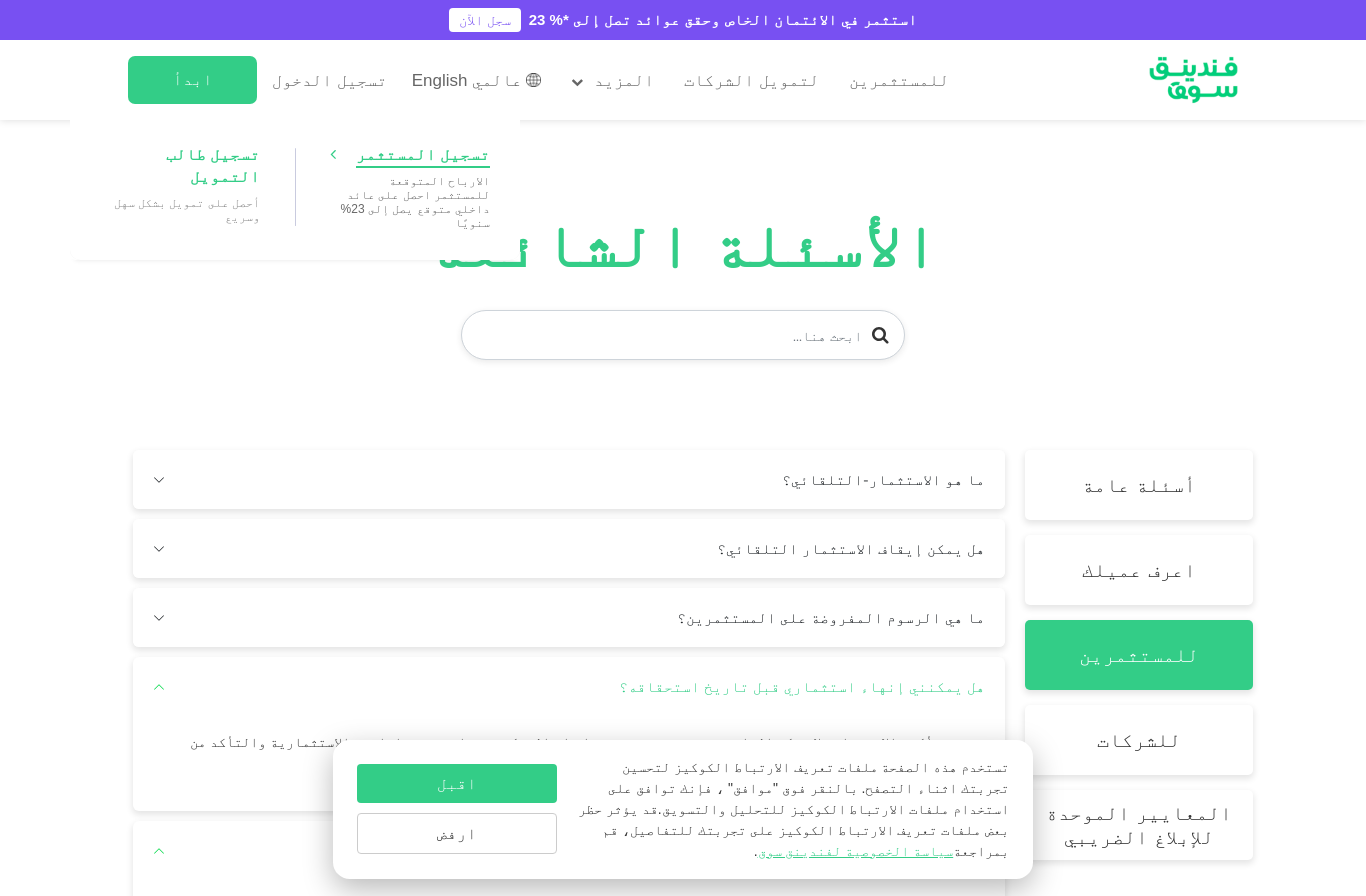 click on "تسجيل المستثمر" at bounding box center [423, 155] 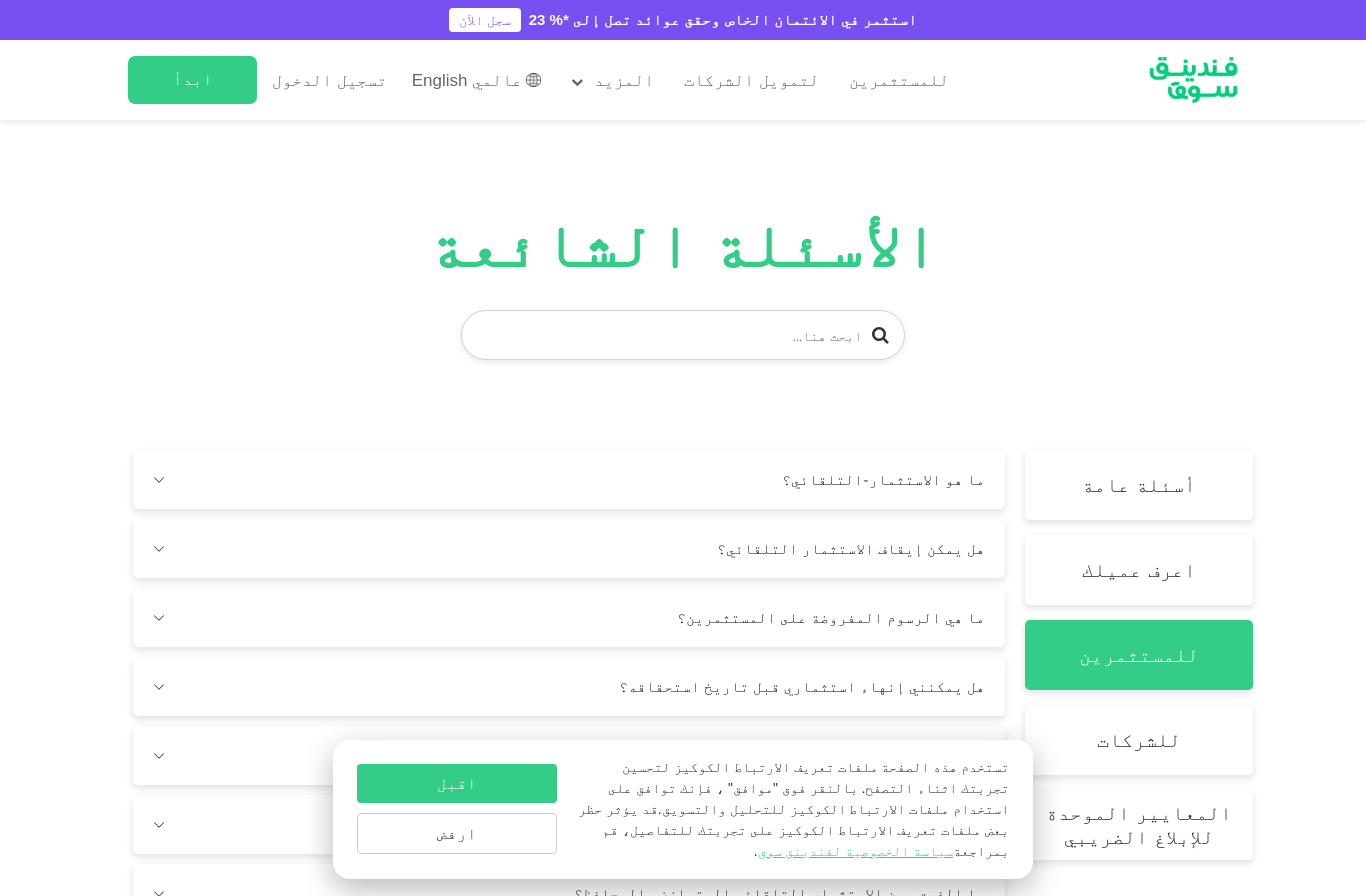 scroll, scrollTop: 0, scrollLeft: 0, axis: both 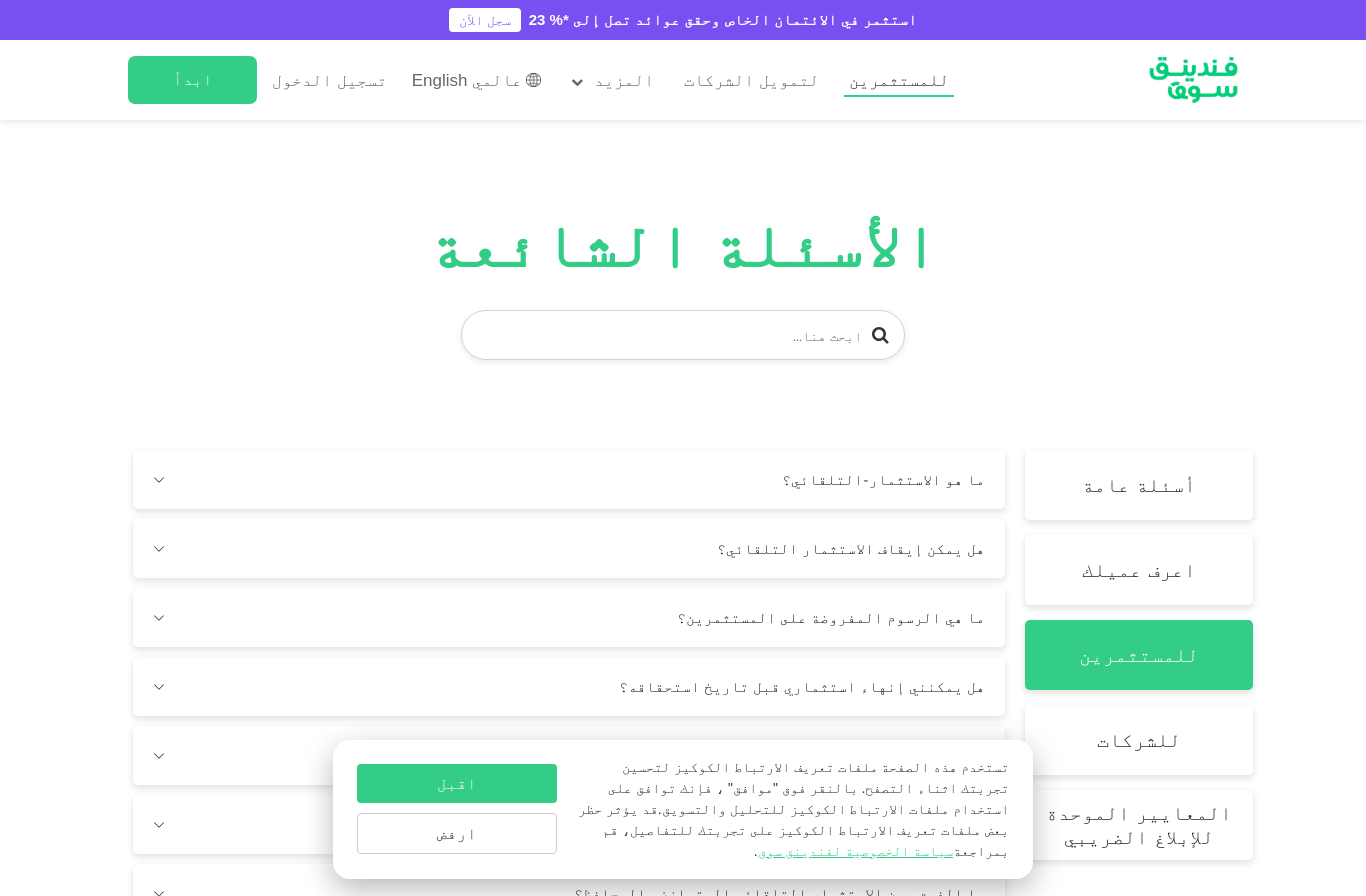 click on "للمستثمرين" at bounding box center (899, 80) 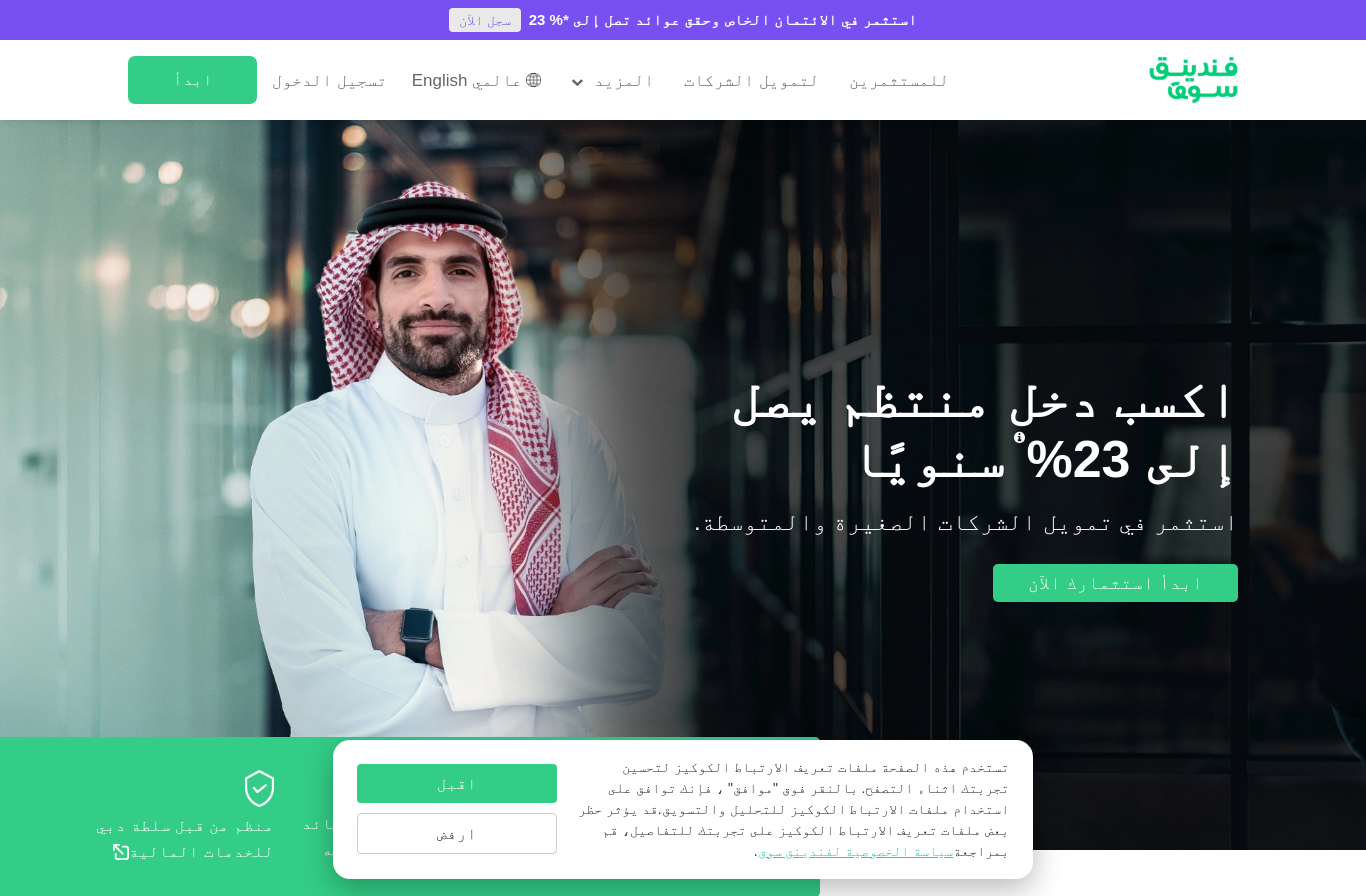scroll, scrollTop: 0, scrollLeft: 0, axis: both 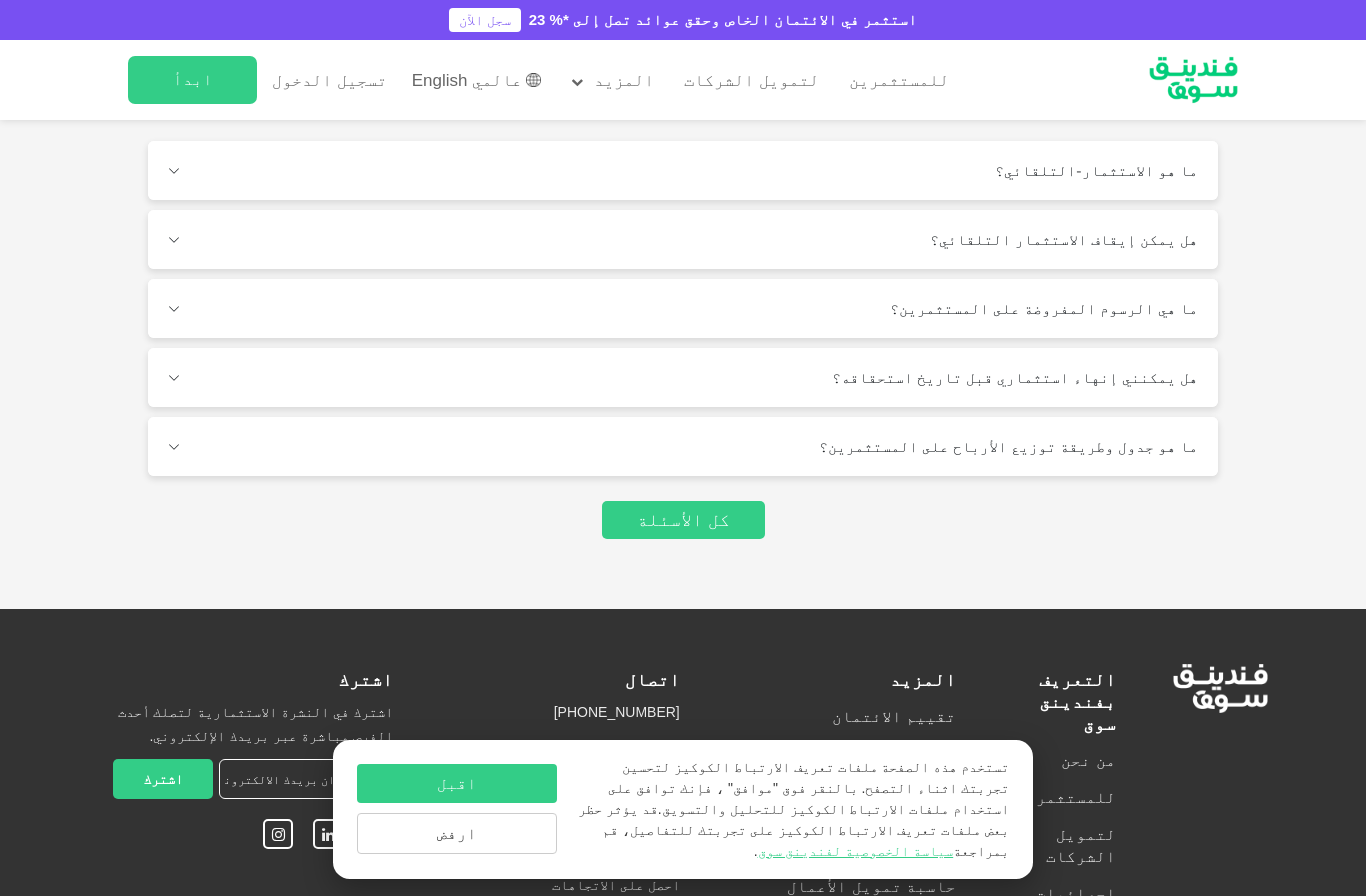 type on "10000" 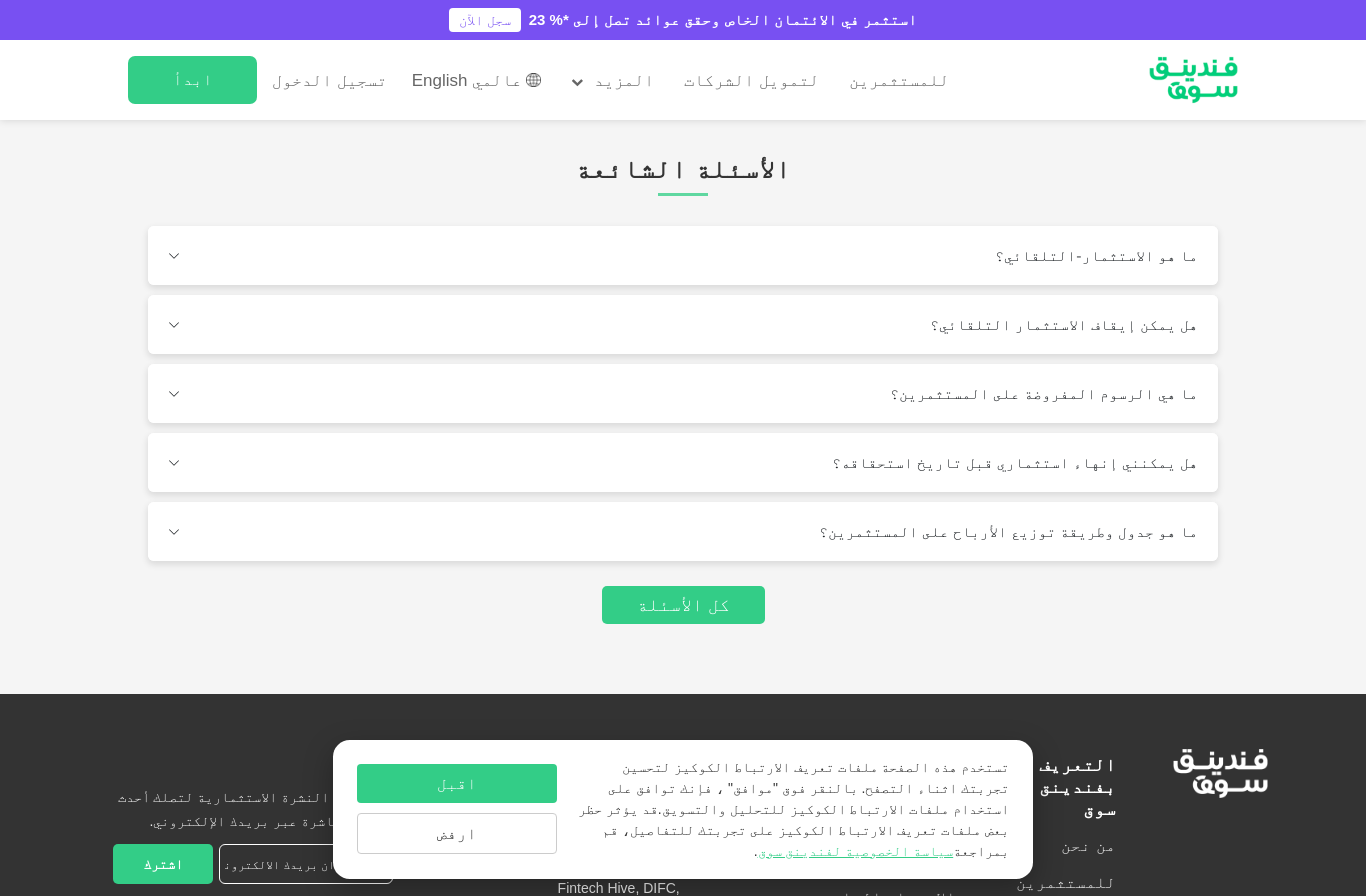 scroll, scrollTop: 2810, scrollLeft: 0, axis: vertical 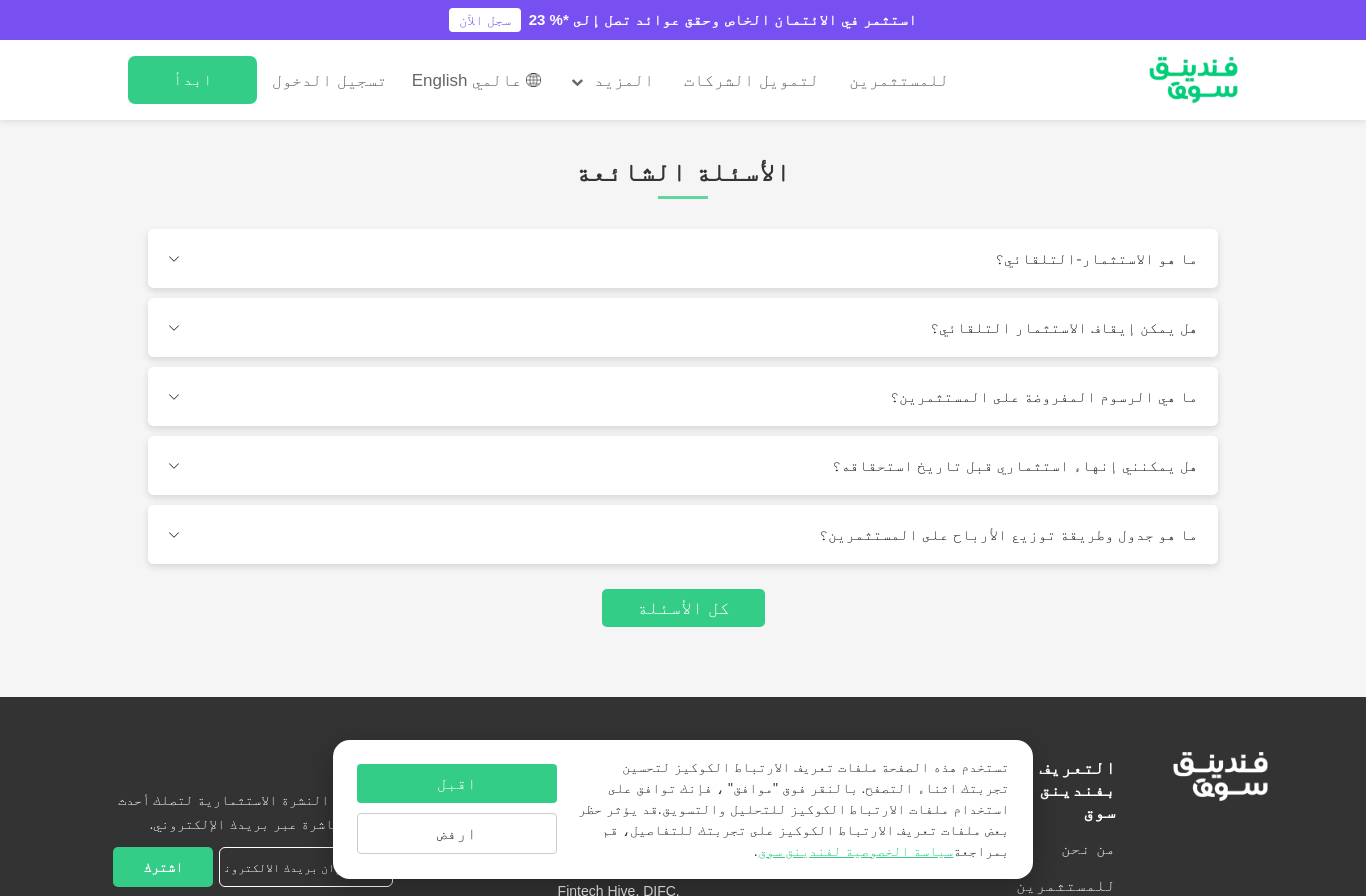 click on "الاستثمار الآلي المتحفظ" at bounding box center (779, -524) 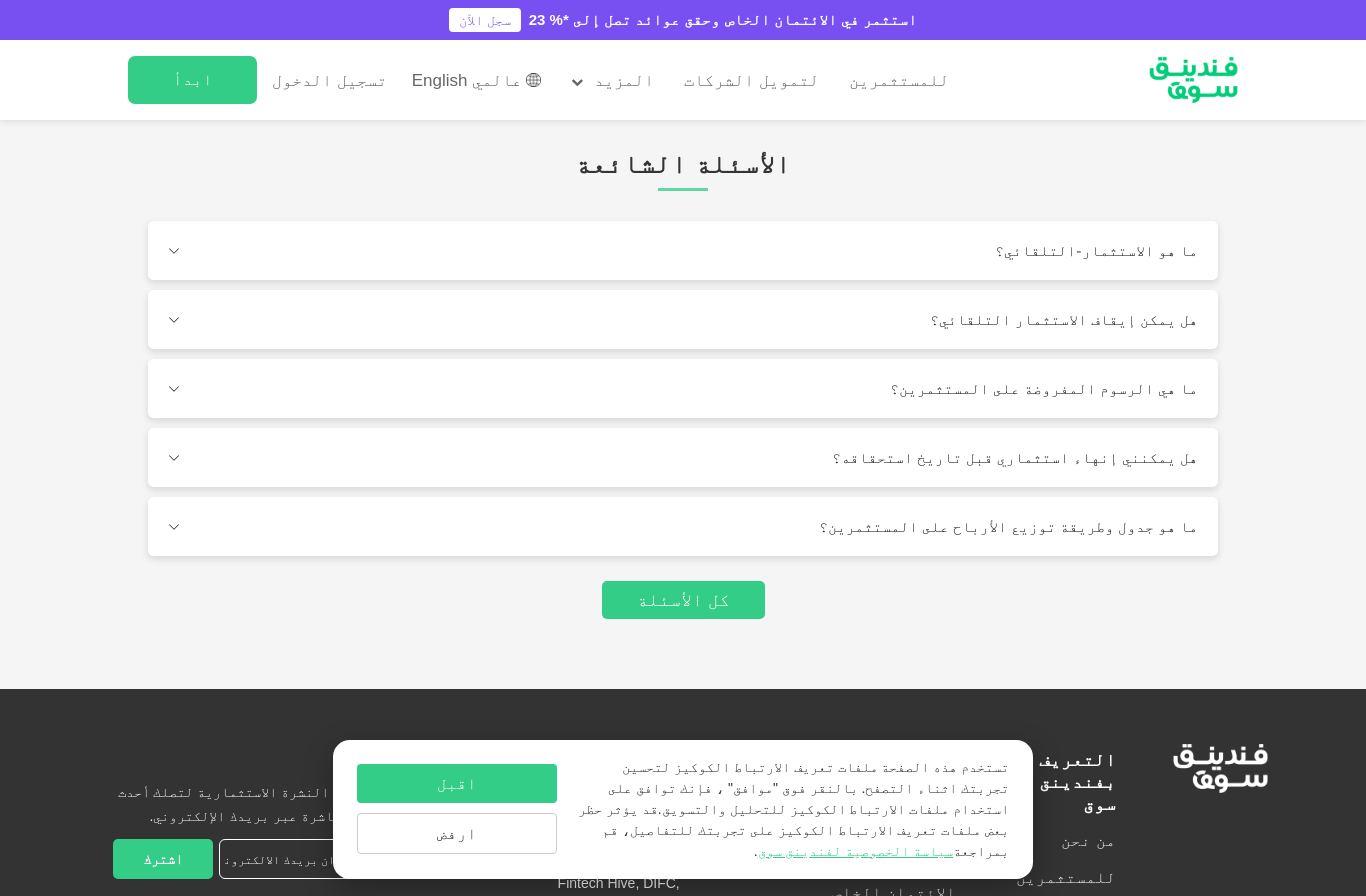 scroll, scrollTop: 2815, scrollLeft: 0, axis: vertical 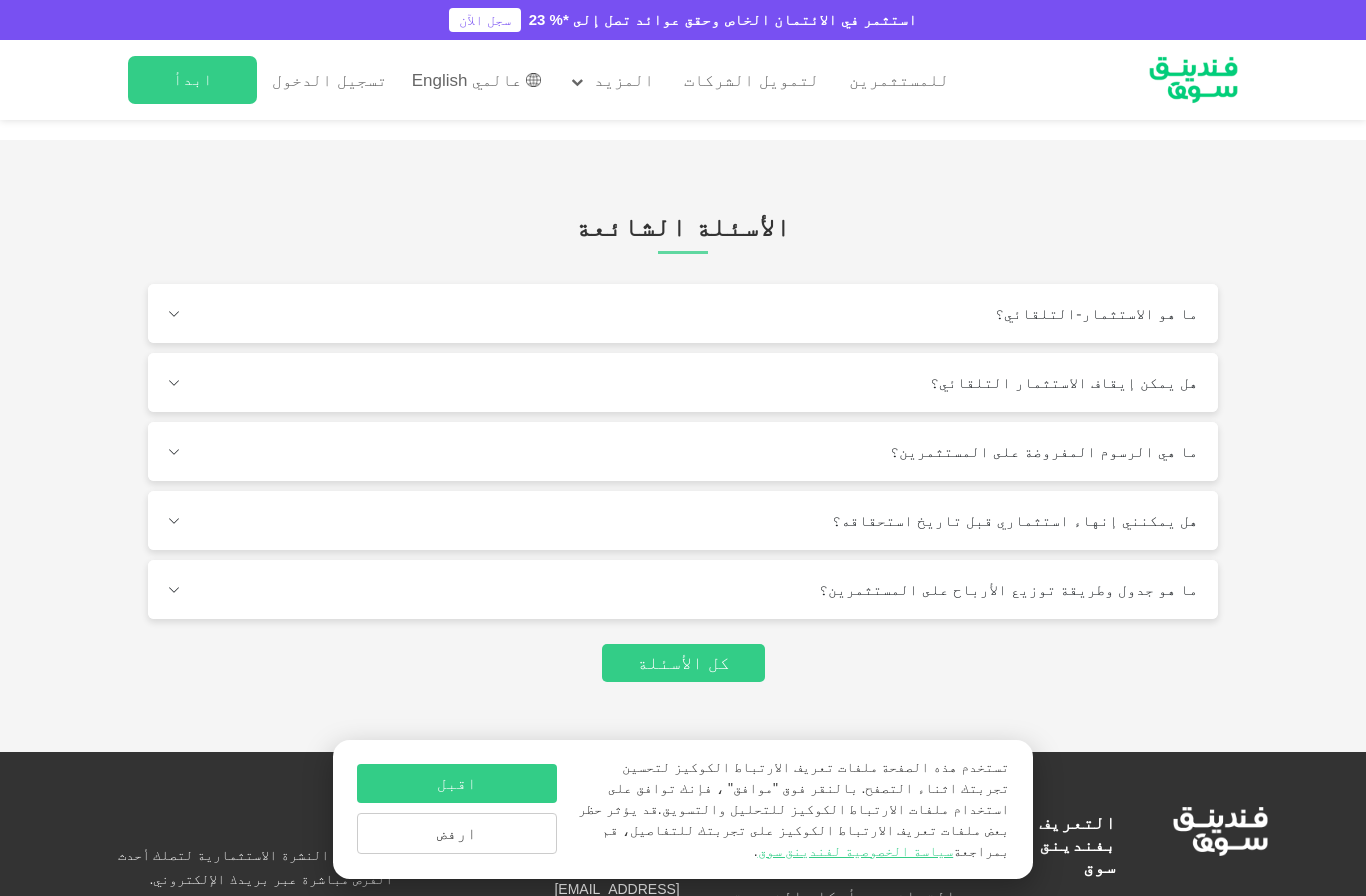 click on "استثمر في الائتمان الخاص وحقق عوائد تصل إلى *% 23
سجل الآن
للمستثمرين
لتمويل الشركات
المزيد" at bounding box center [683, -2307] 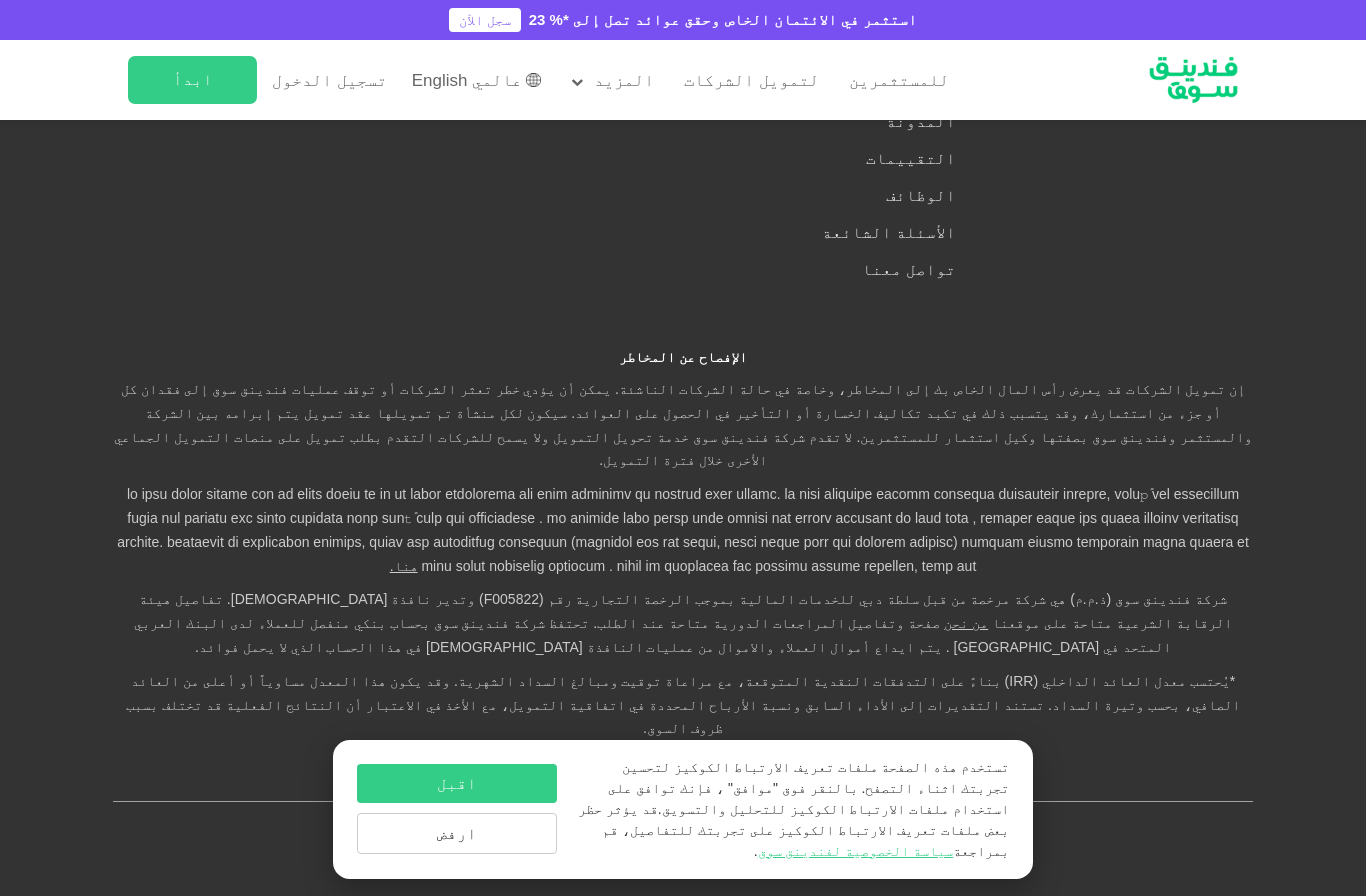 scroll, scrollTop: 3886, scrollLeft: 0, axis: vertical 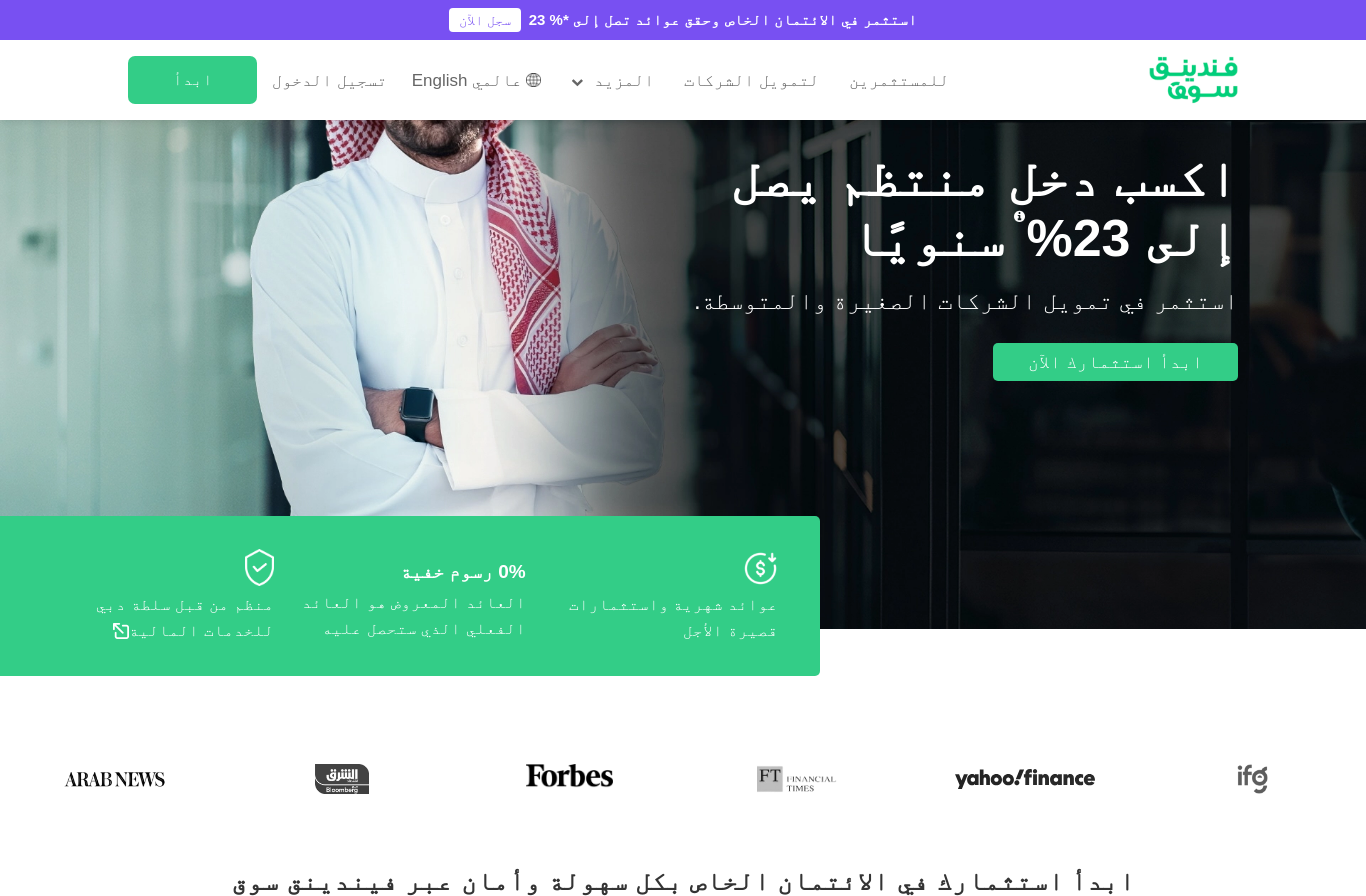 click on "عالمي English" at bounding box center (467, 80) 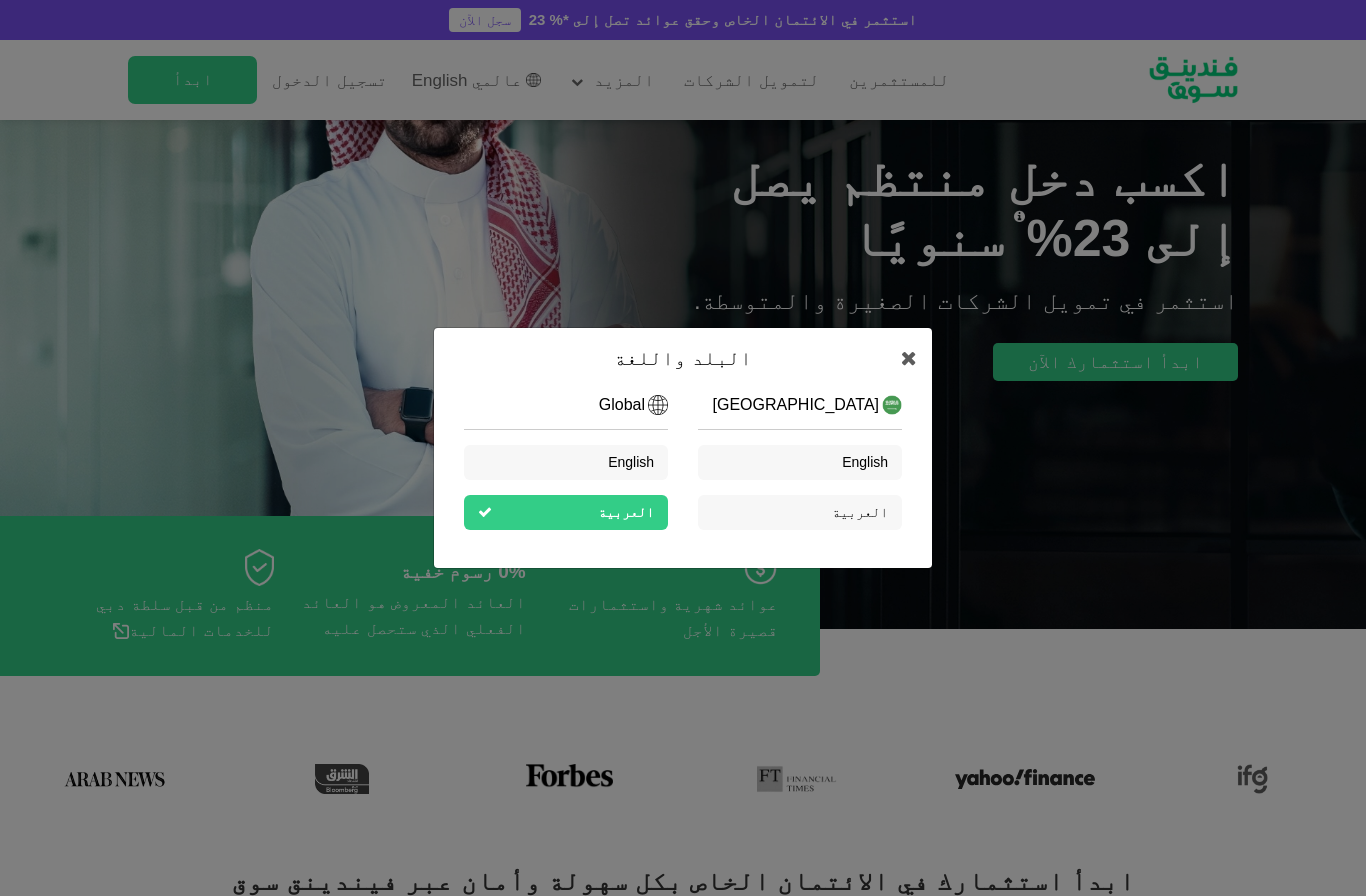 click on "البلد واللغة
Saudi Arabia
English
العربية
Global
English
العربية" at bounding box center (683, 448) 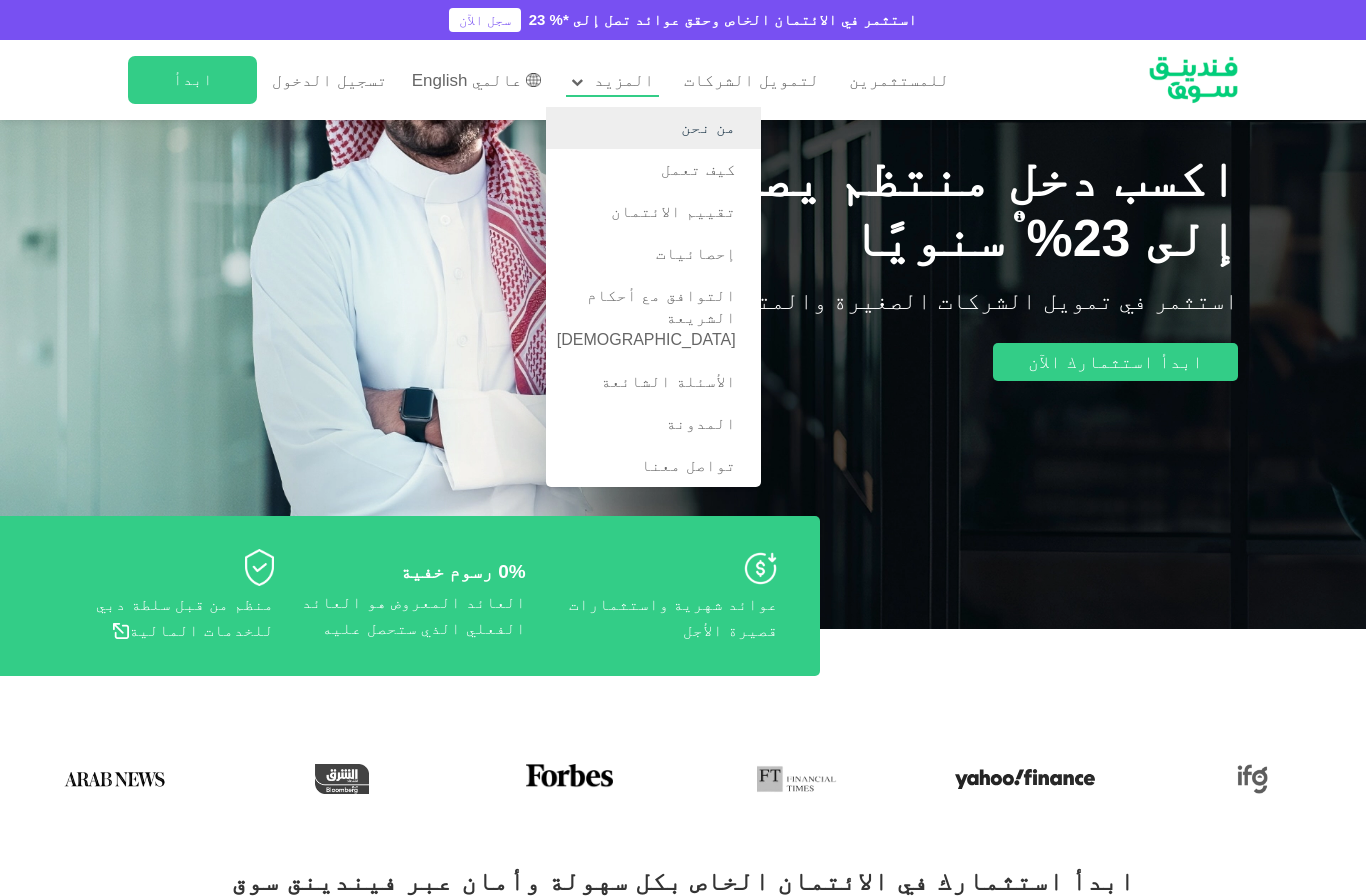 click on "من نحن" at bounding box center [653, 128] 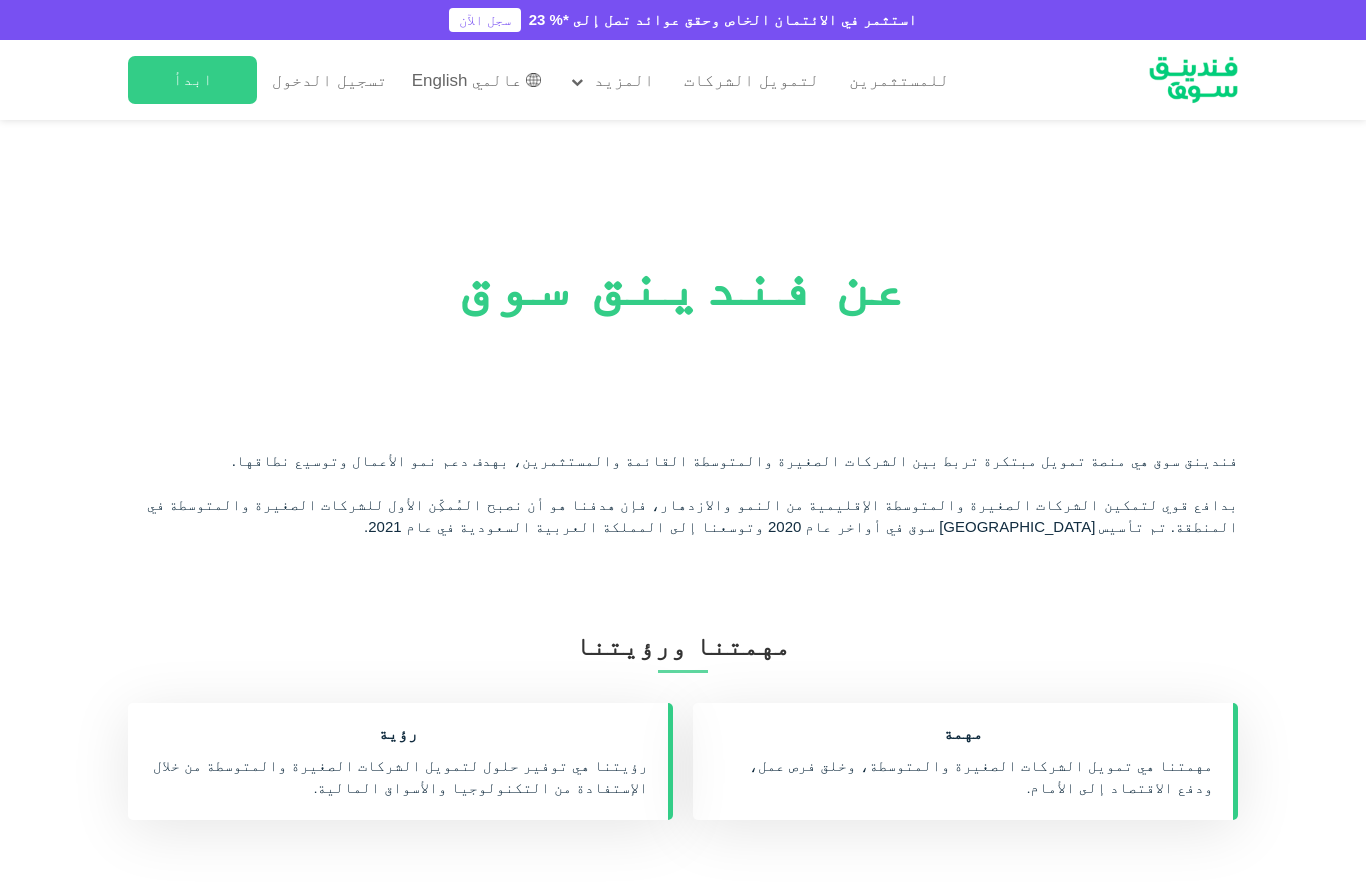 scroll, scrollTop: 167, scrollLeft: 0, axis: vertical 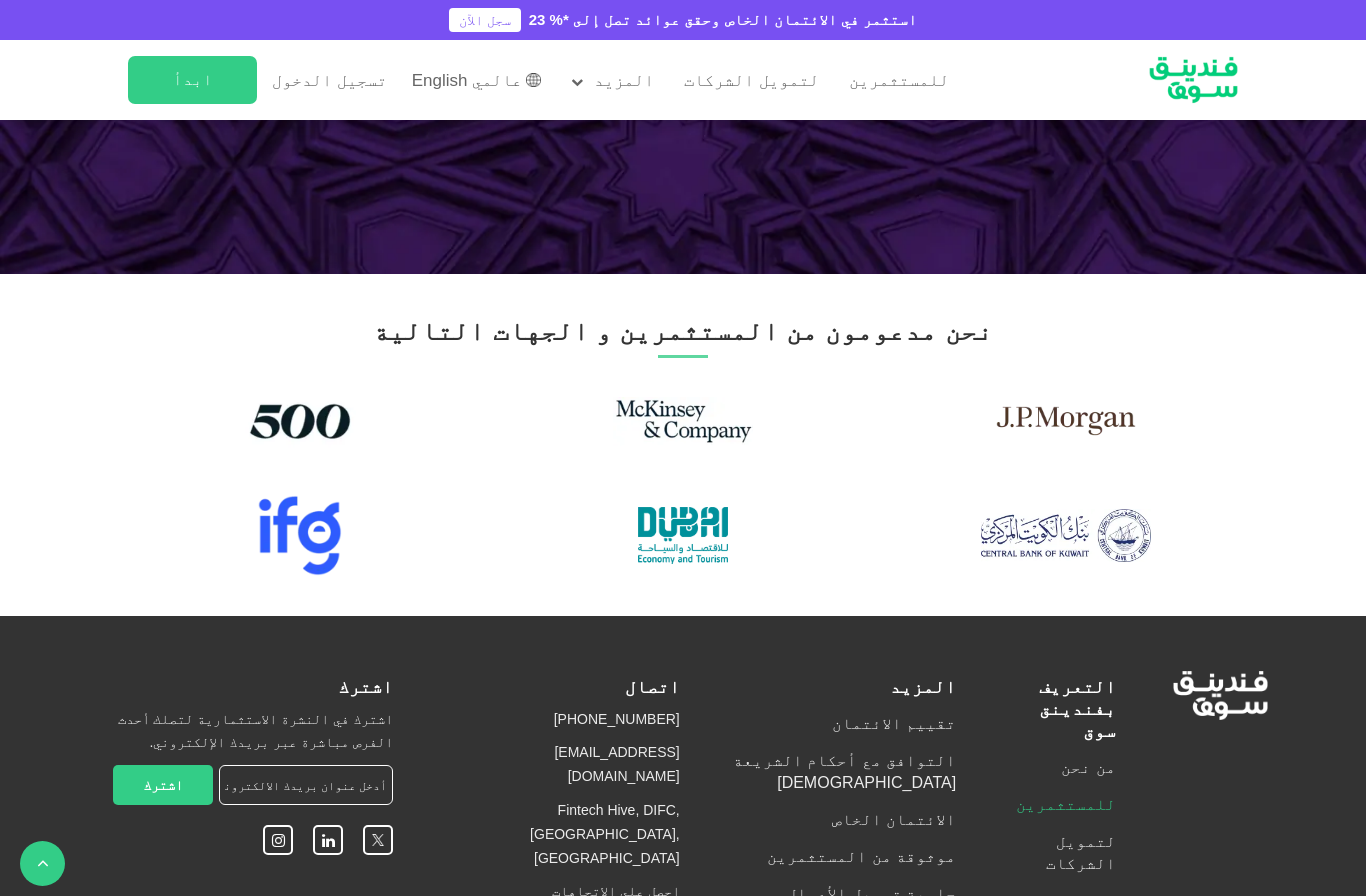 click on "للمستثمرين" at bounding box center [1066, 804] 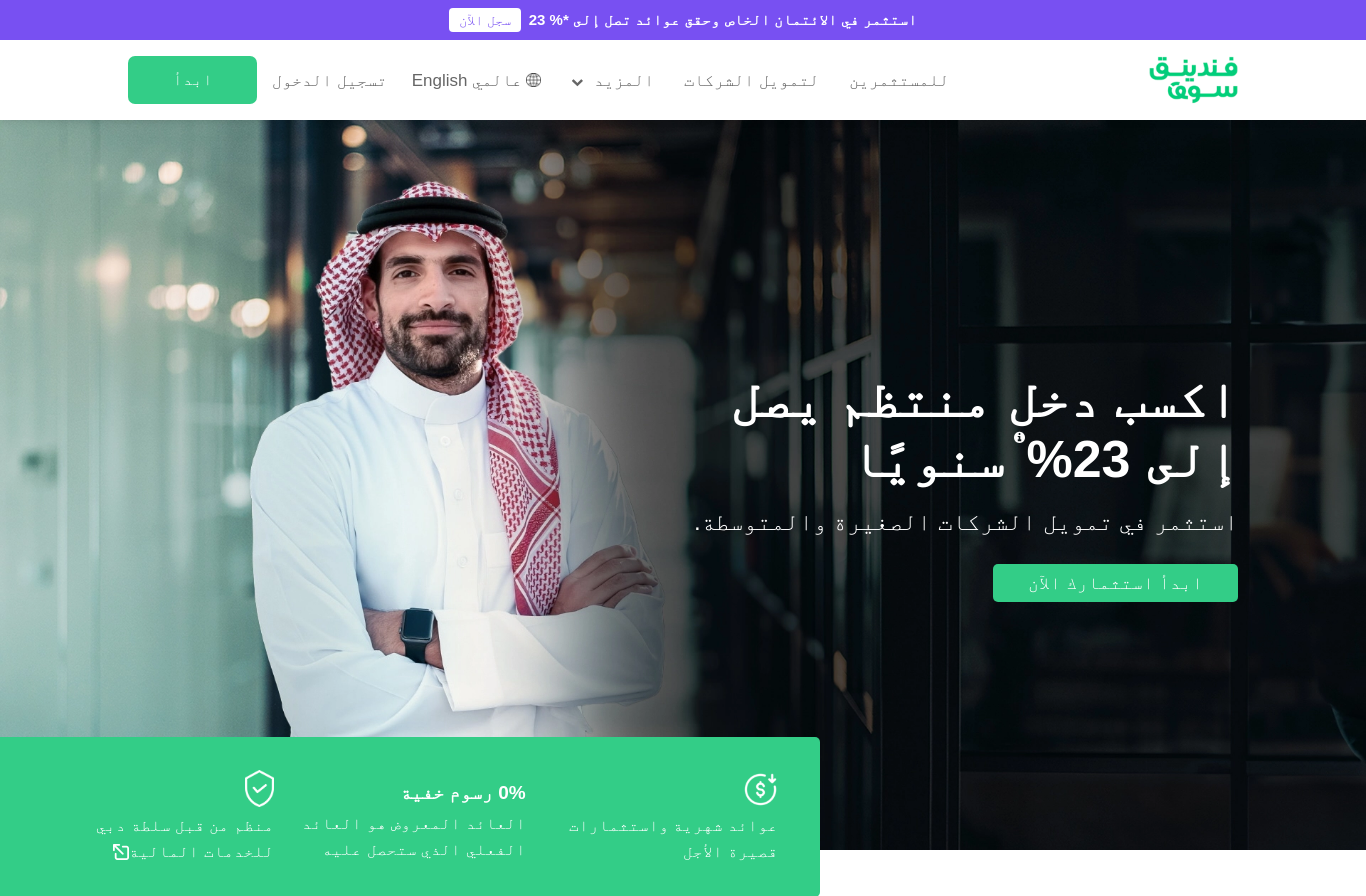 scroll, scrollTop: 0, scrollLeft: 0, axis: both 